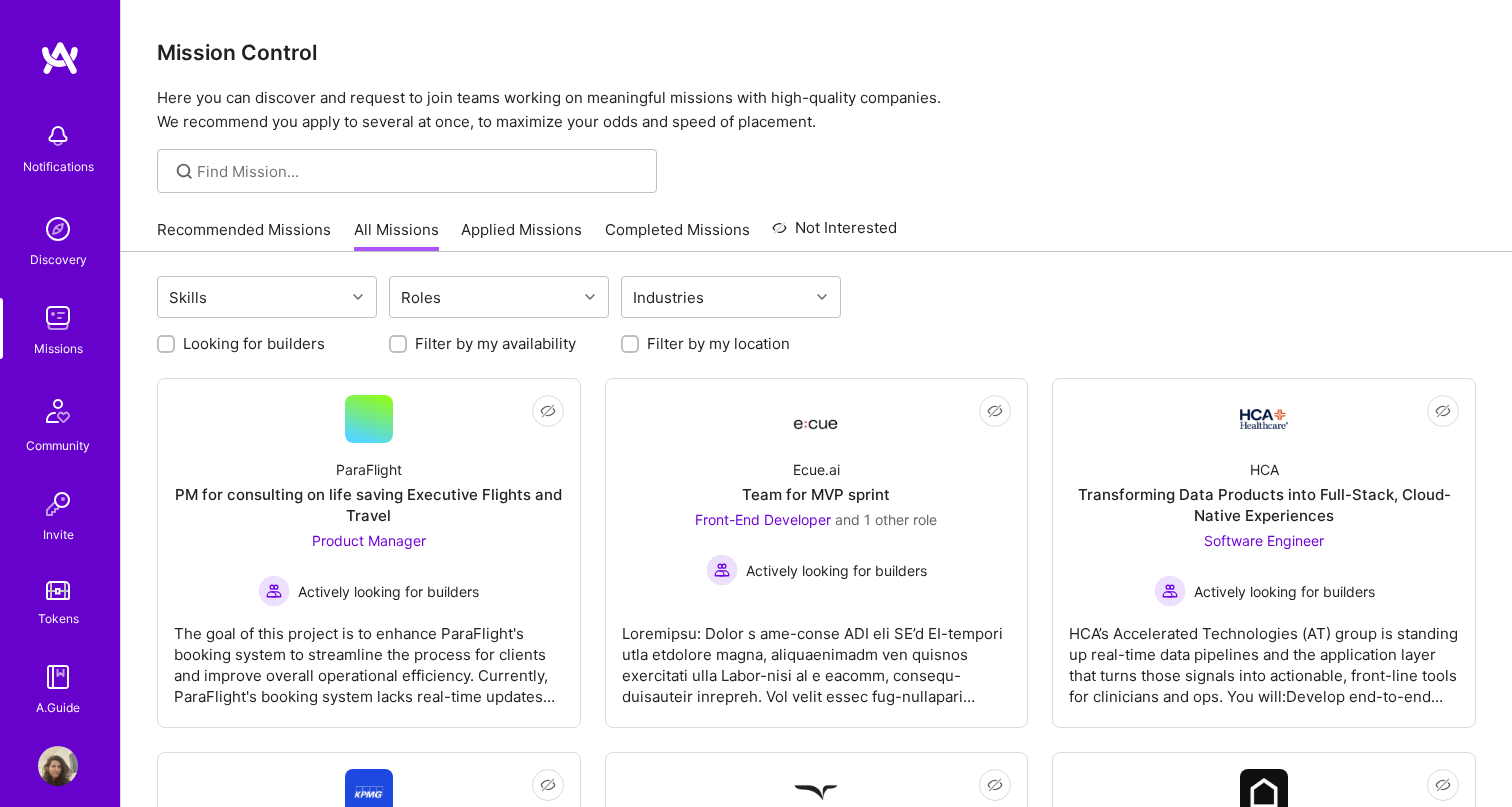 scroll, scrollTop: 0, scrollLeft: 0, axis: both 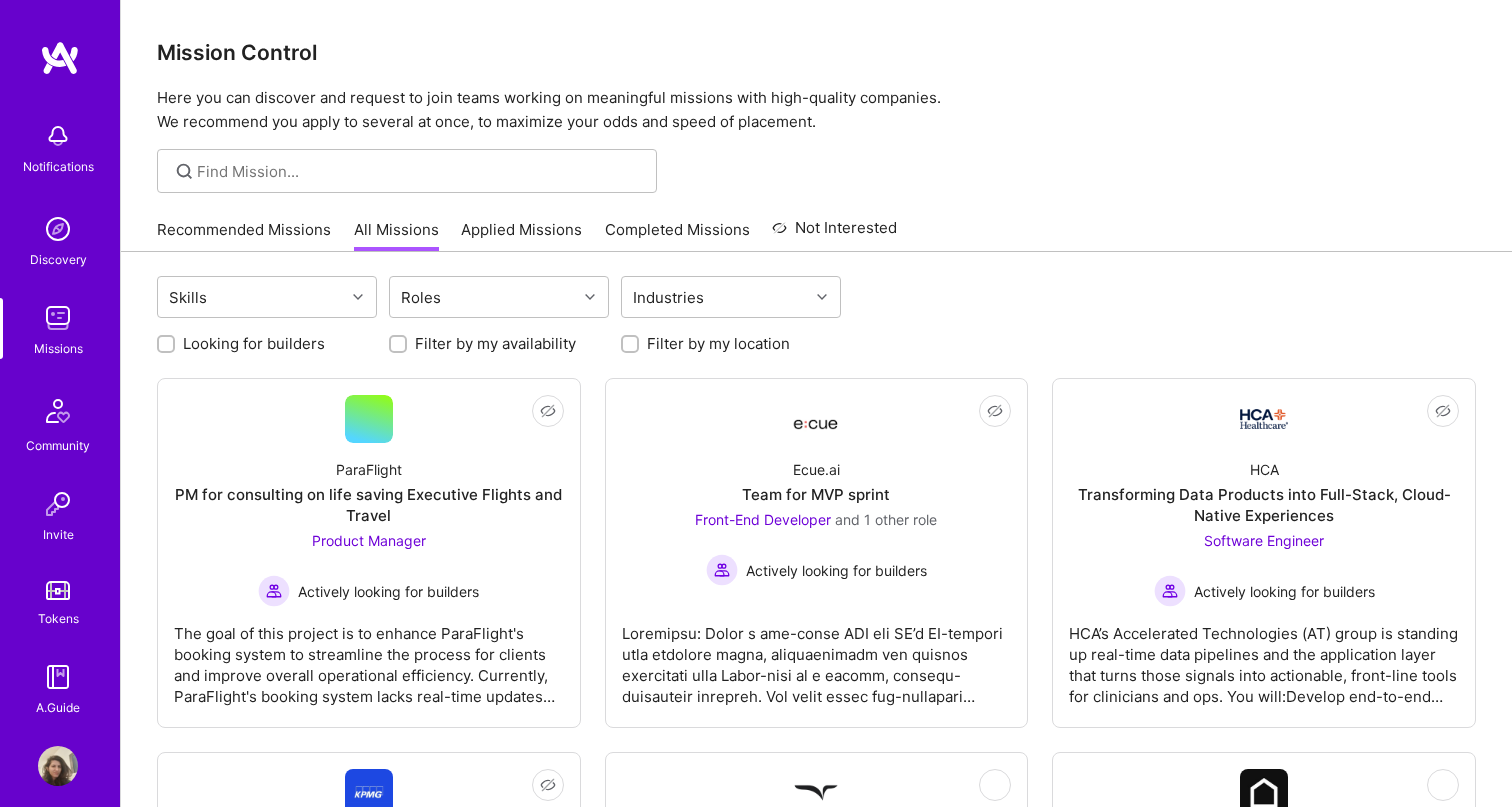 checkbox on "true" 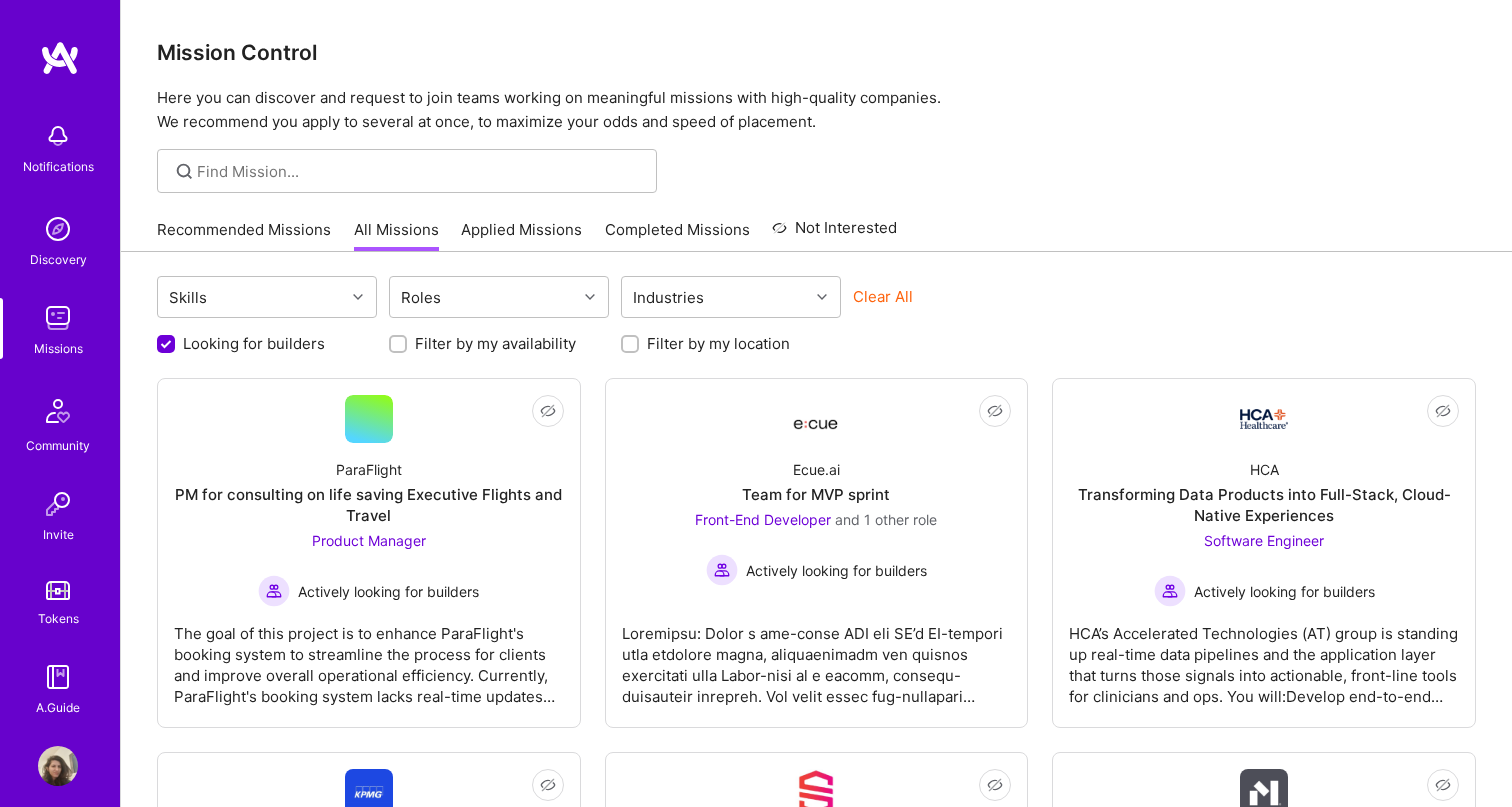click on "Filter by my location" at bounding box center (632, 345) 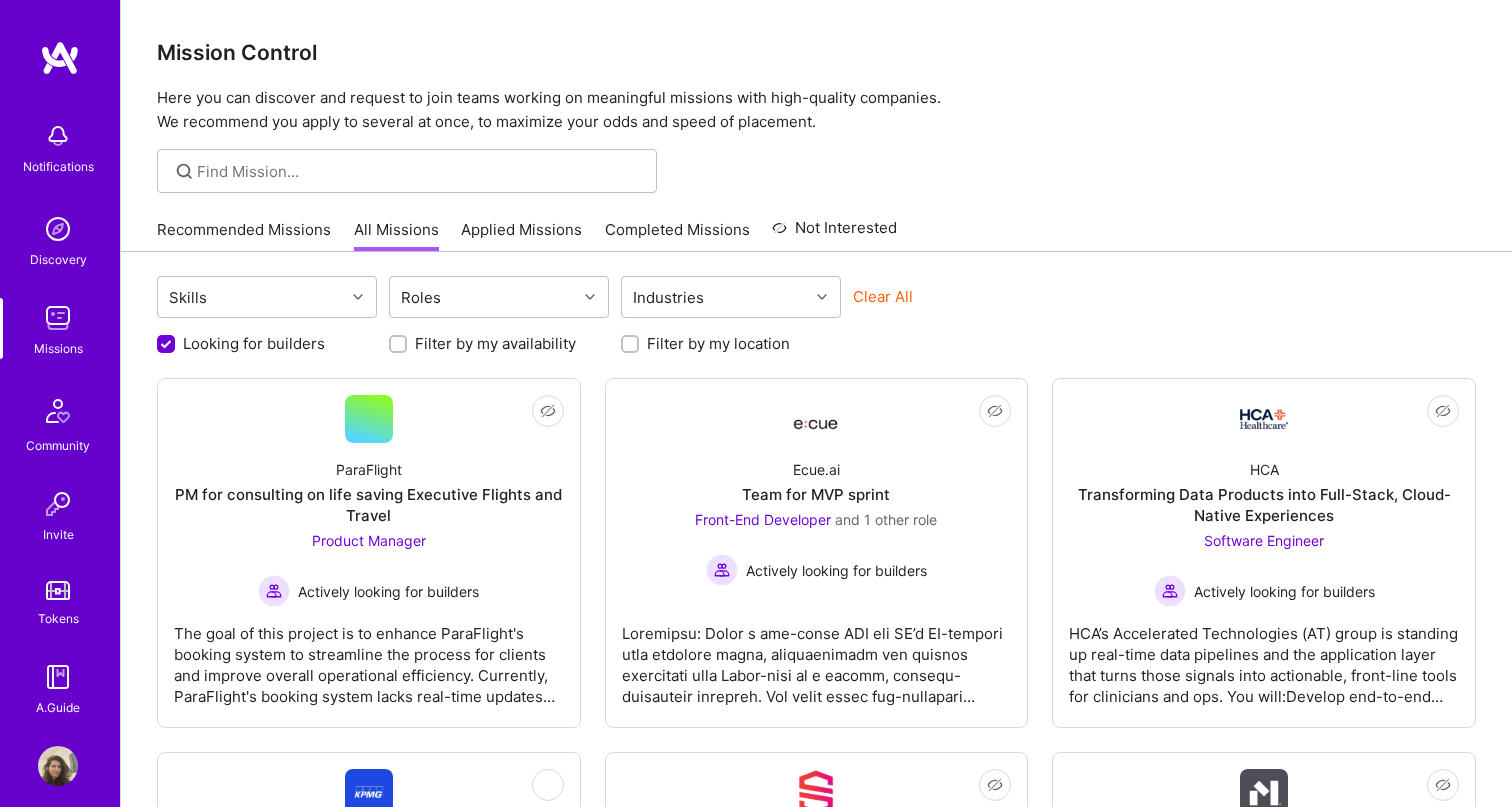checkbox on "true" 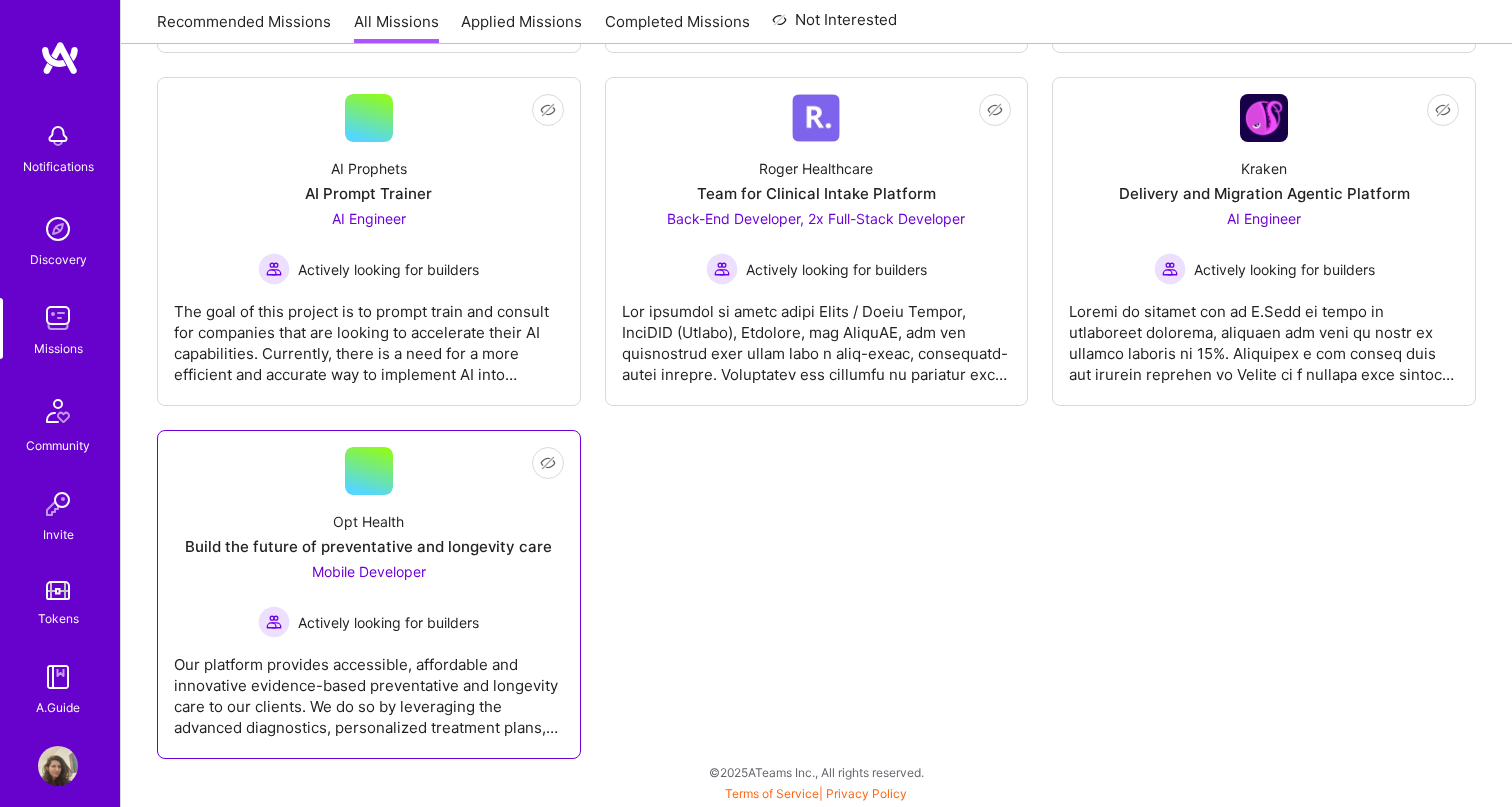 scroll, scrollTop: 1734, scrollLeft: 0, axis: vertical 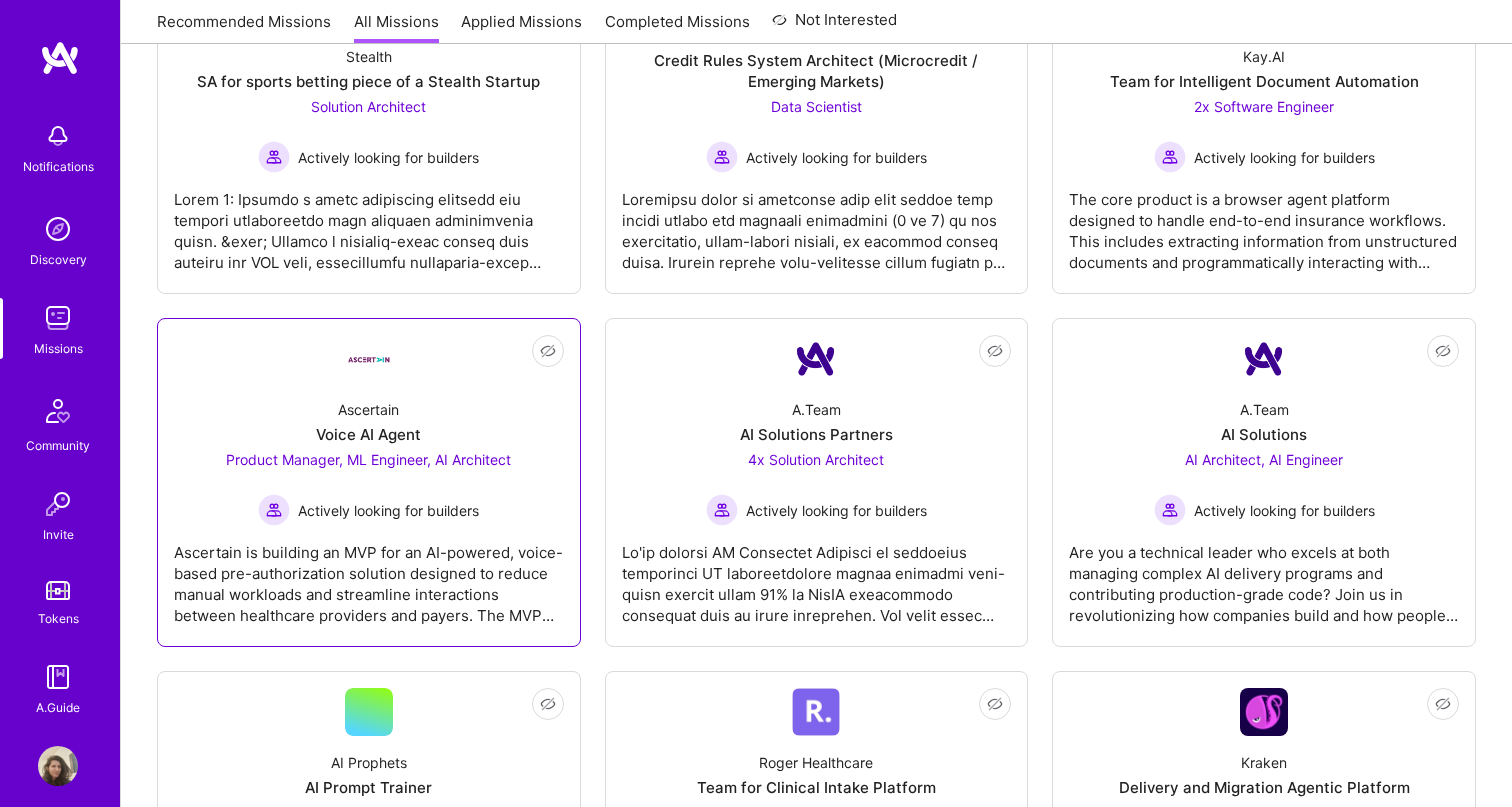 click on "Ascertain is building an MVP for an AI-powered, voice-based pre-authorization solution designed to reduce manual workloads and streamline interactions between healthcare providers and payers. The MVP will deliver a natural language, low-latency voice agent capable of conducting outbound calls, retrieving necessary data, and handling payer interactions with conversational fluency. It will also include a web form agent to automate key data entry tasks into payer portals. The project will focus on rapid development, tight integration with Ascertain’s existing data sources, and compliance with healthcare standards like HIPAA and PII/PHI handling. The MVP will serve as a foundation for future iterations, validating feasibility, performance, and user acceptance while enabling scalability across additional payers and use cases." at bounding box center (369, 576) 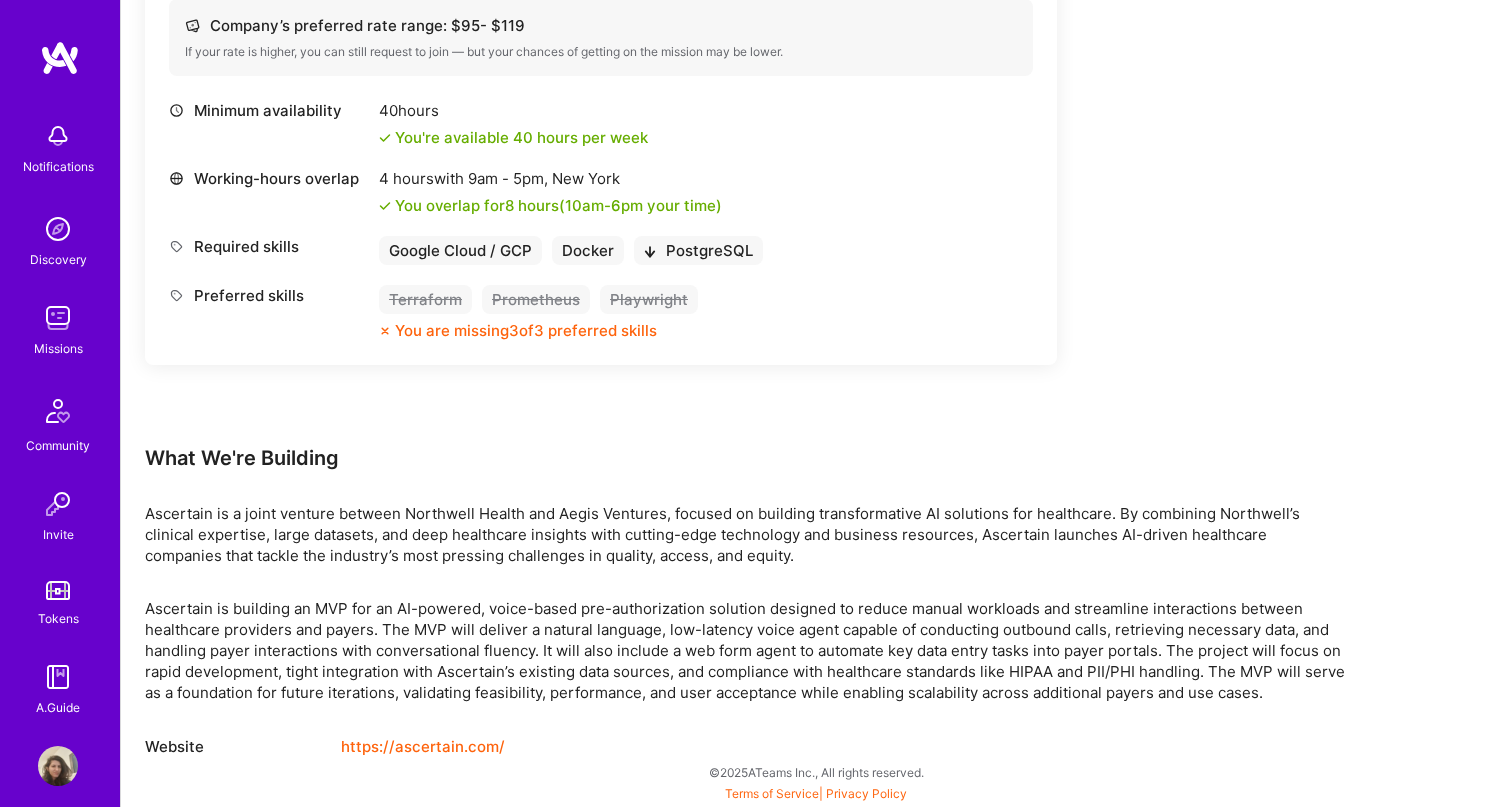 scroll, scrollTop: 1536, scrollLeft: 0, axis: vertical 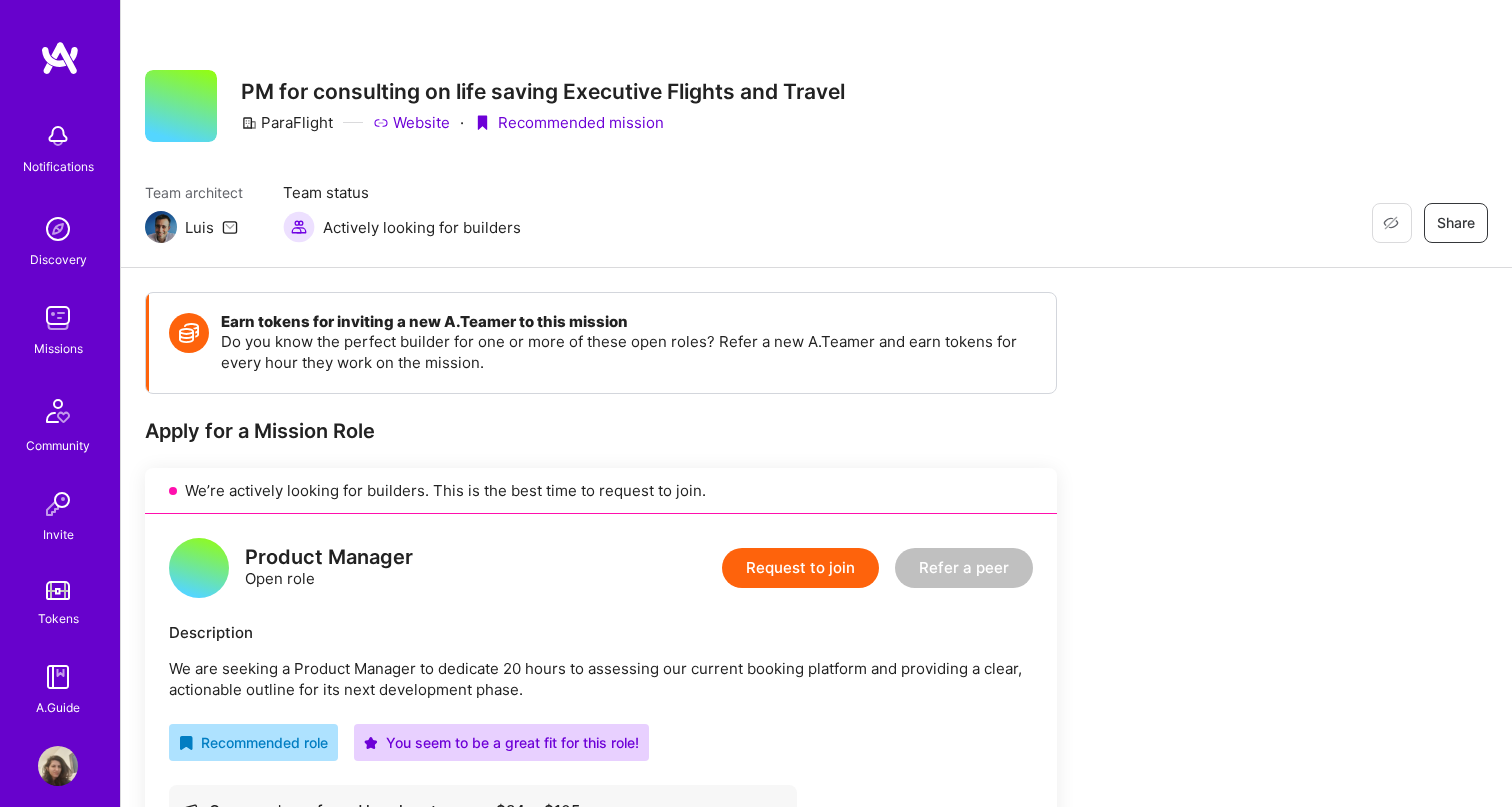 click on "Request to join" at bounding box center [800, 568] 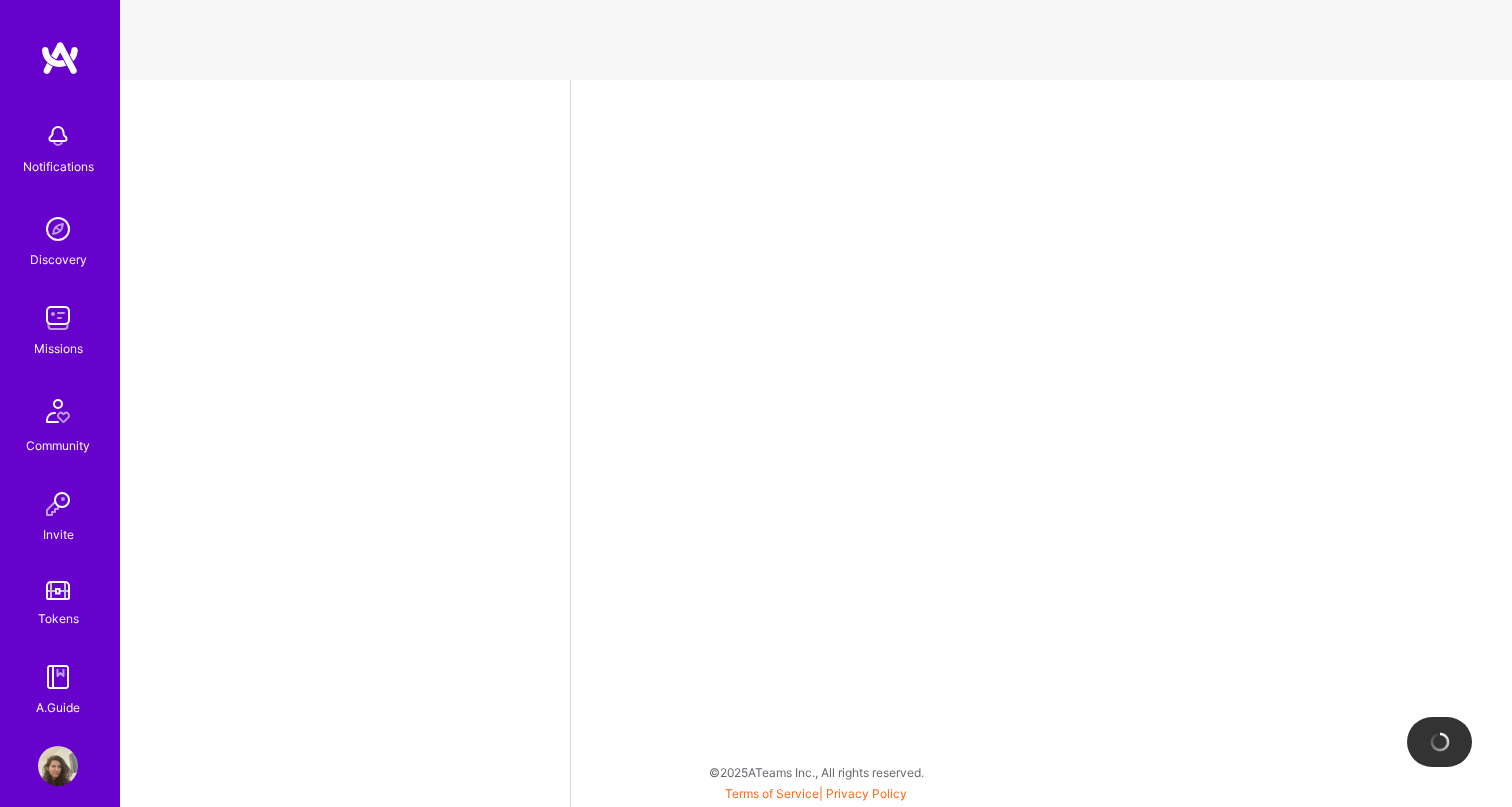 select on "IL" 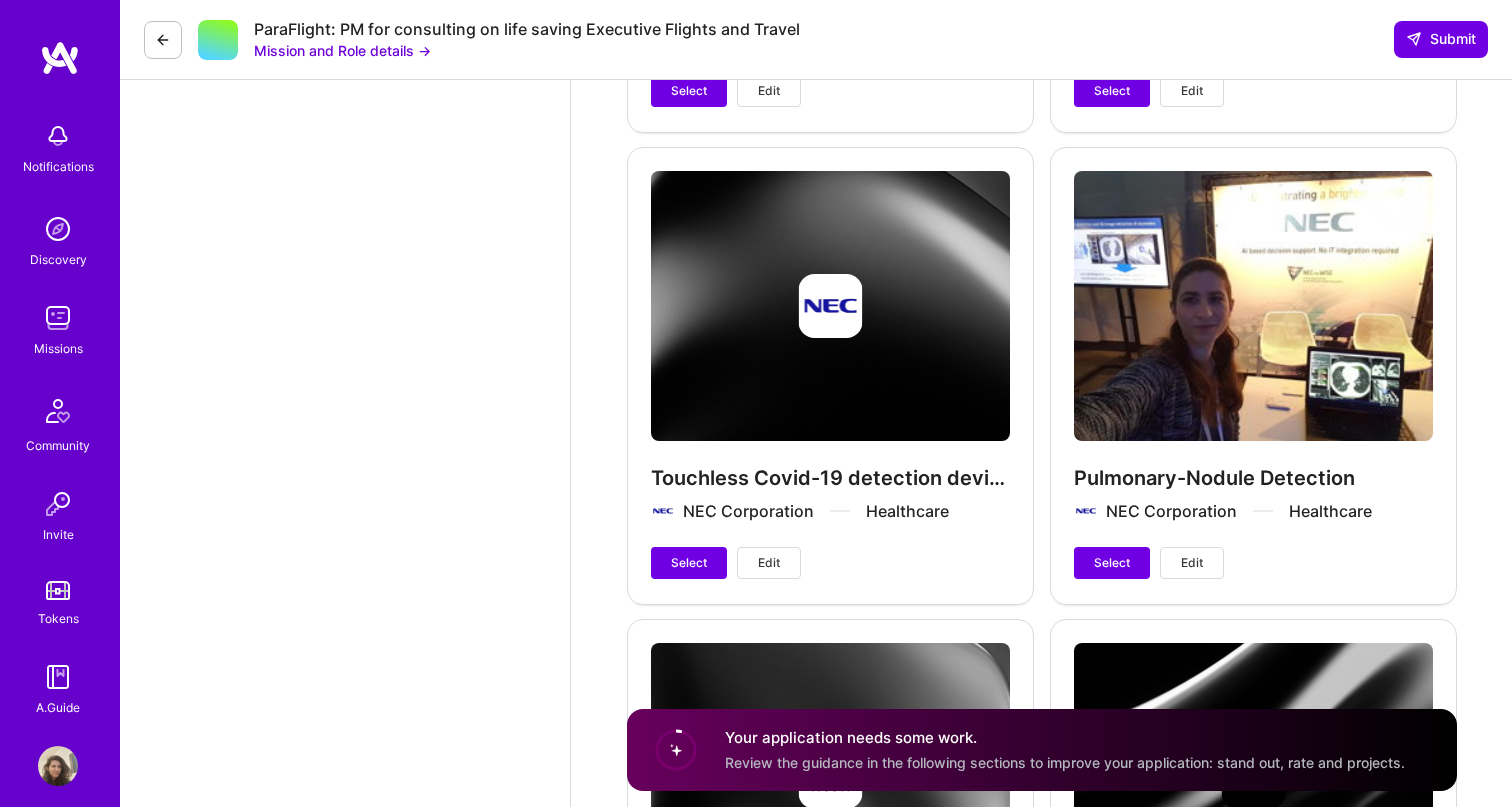 scroll, scrollTop: 3491, scrollLeft: 0, axis: vertical 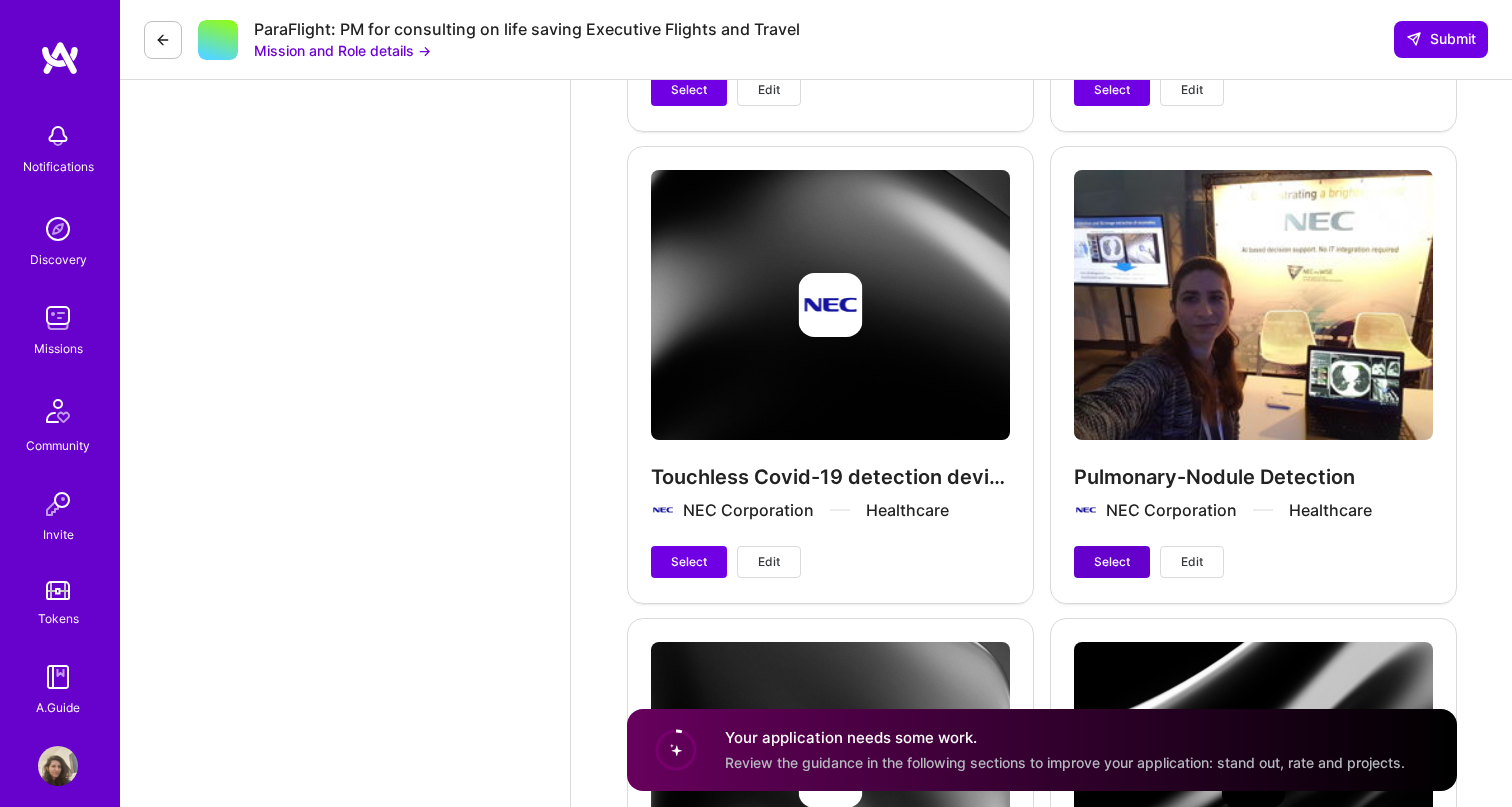 click on "Select" at bounding box center [1112, 562] 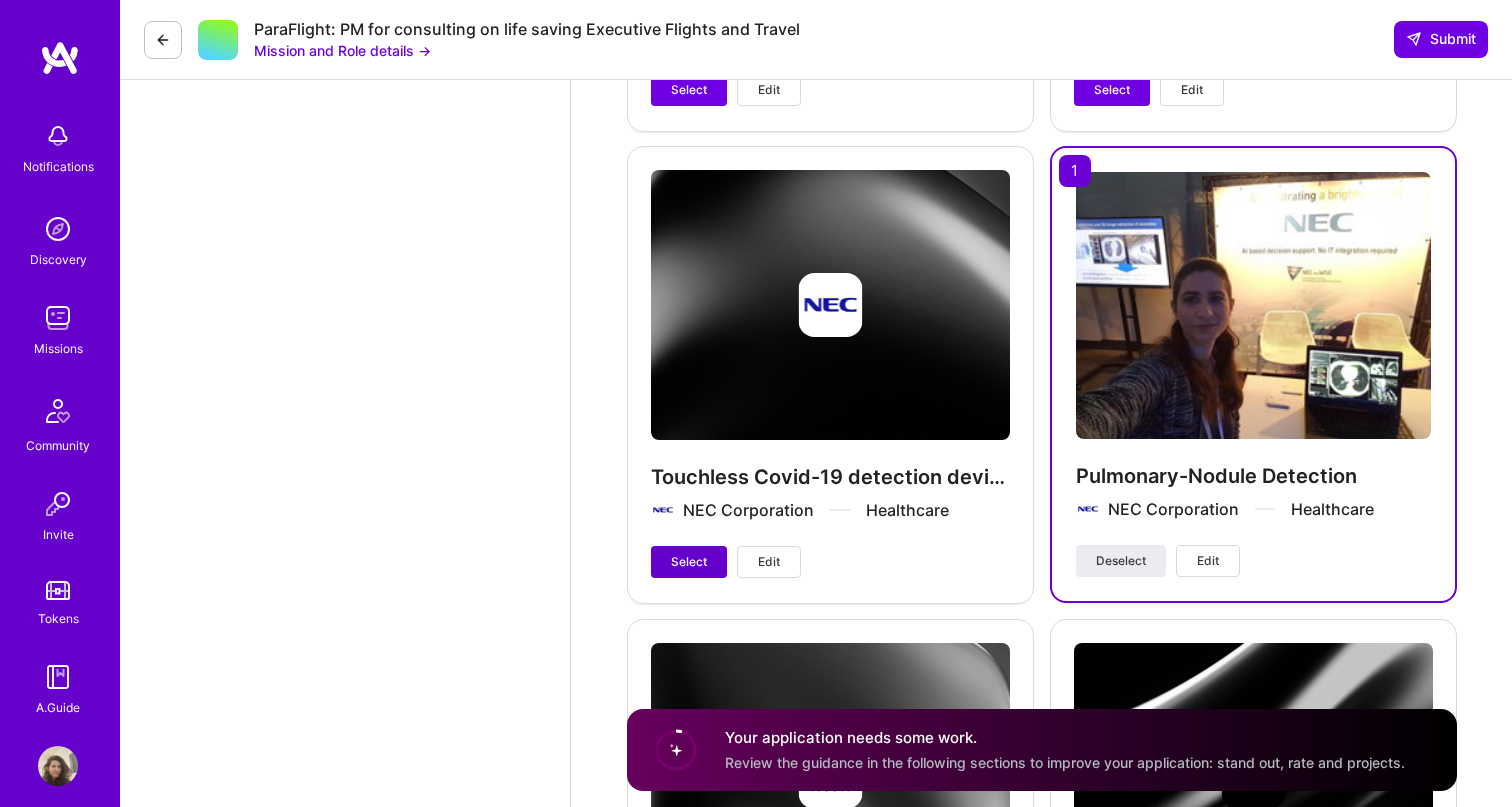click on "Select" at bounding box center [689, 562] 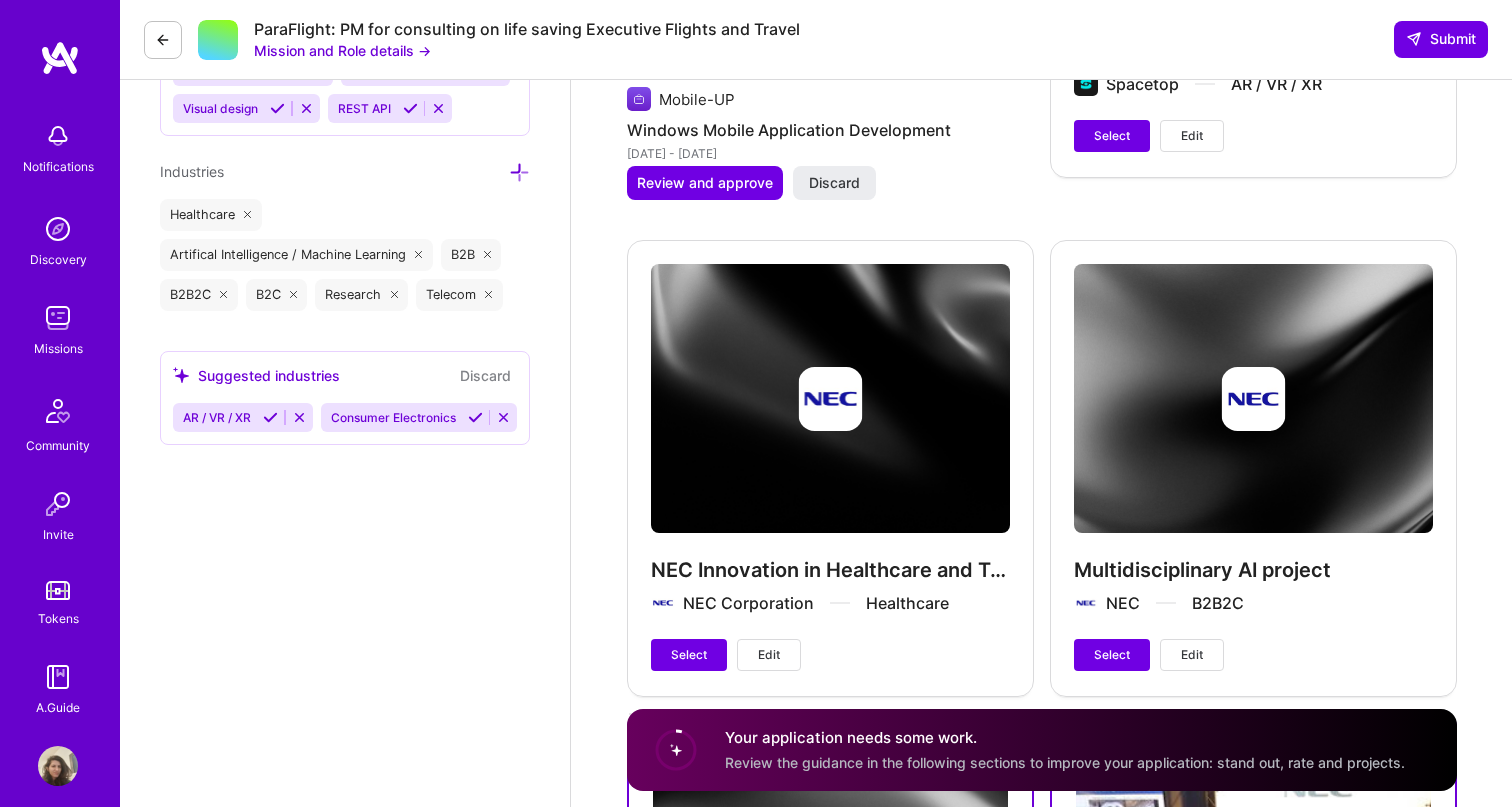 scroll, scrollTop: 2924, scrollLeft: 0, axis: vertical 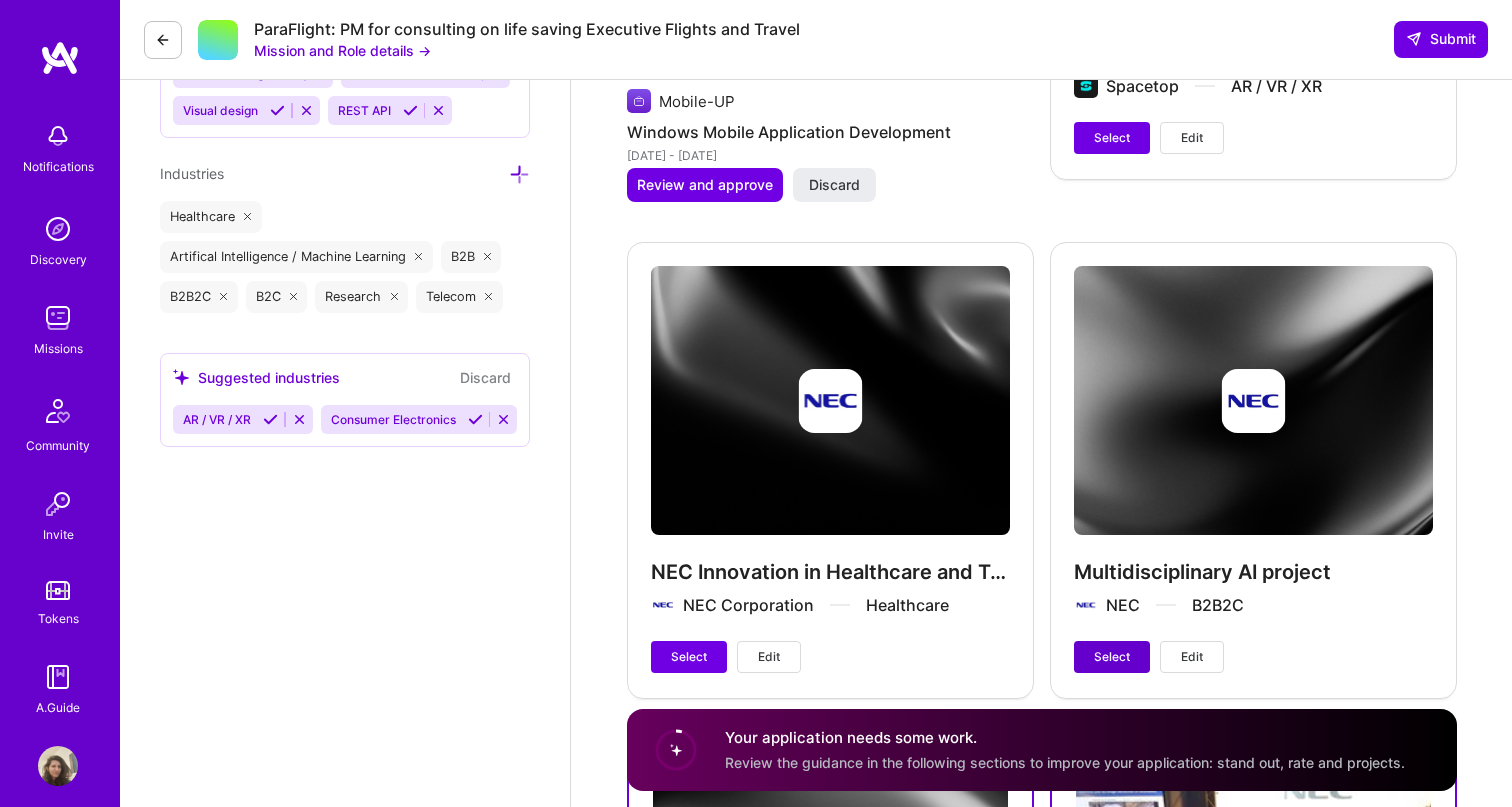 click on "Select" at bounding box center [1112, 657] 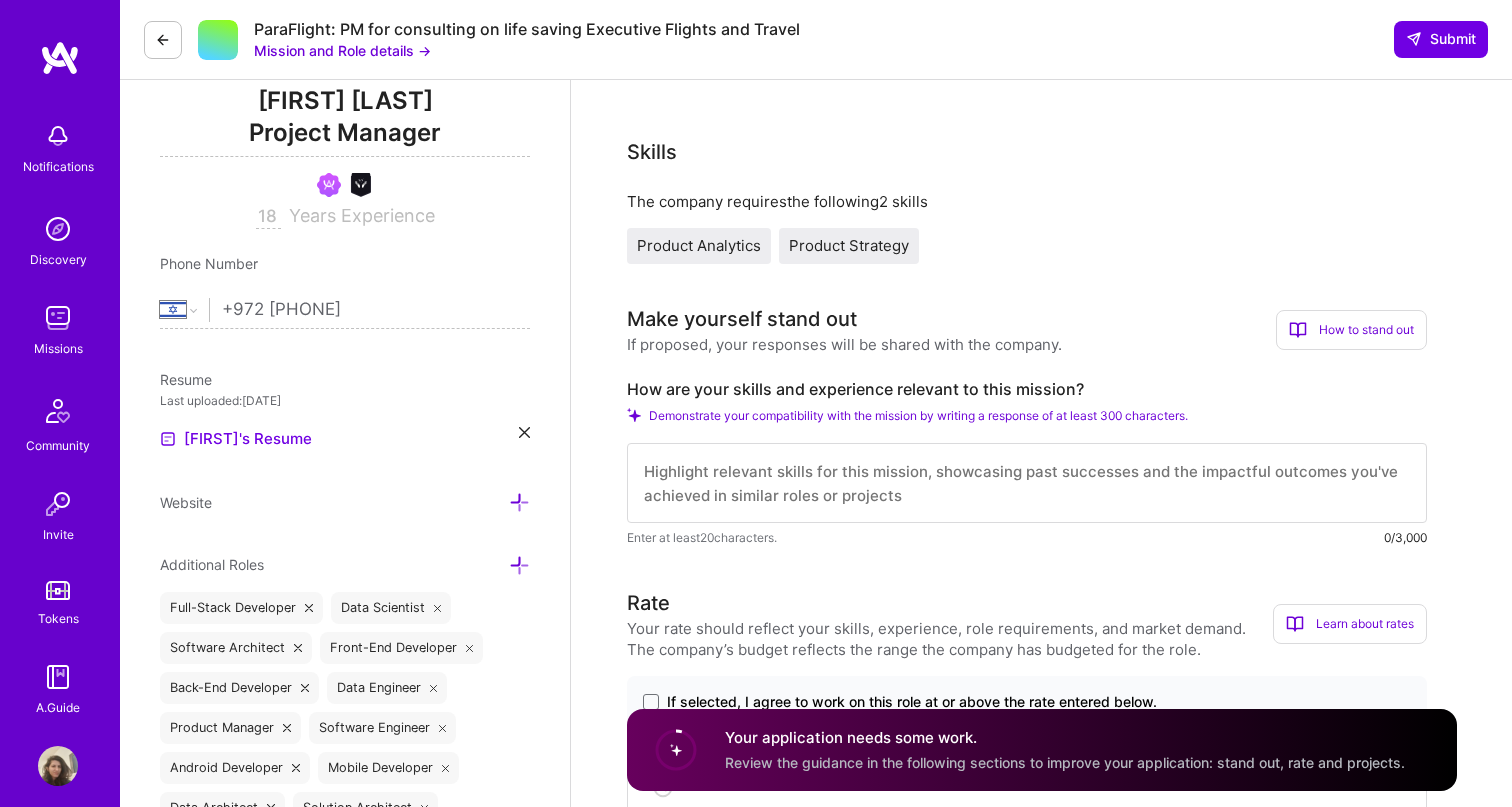 scroll, scrollTop: 266, scrollLeft: 0, axis: vertical 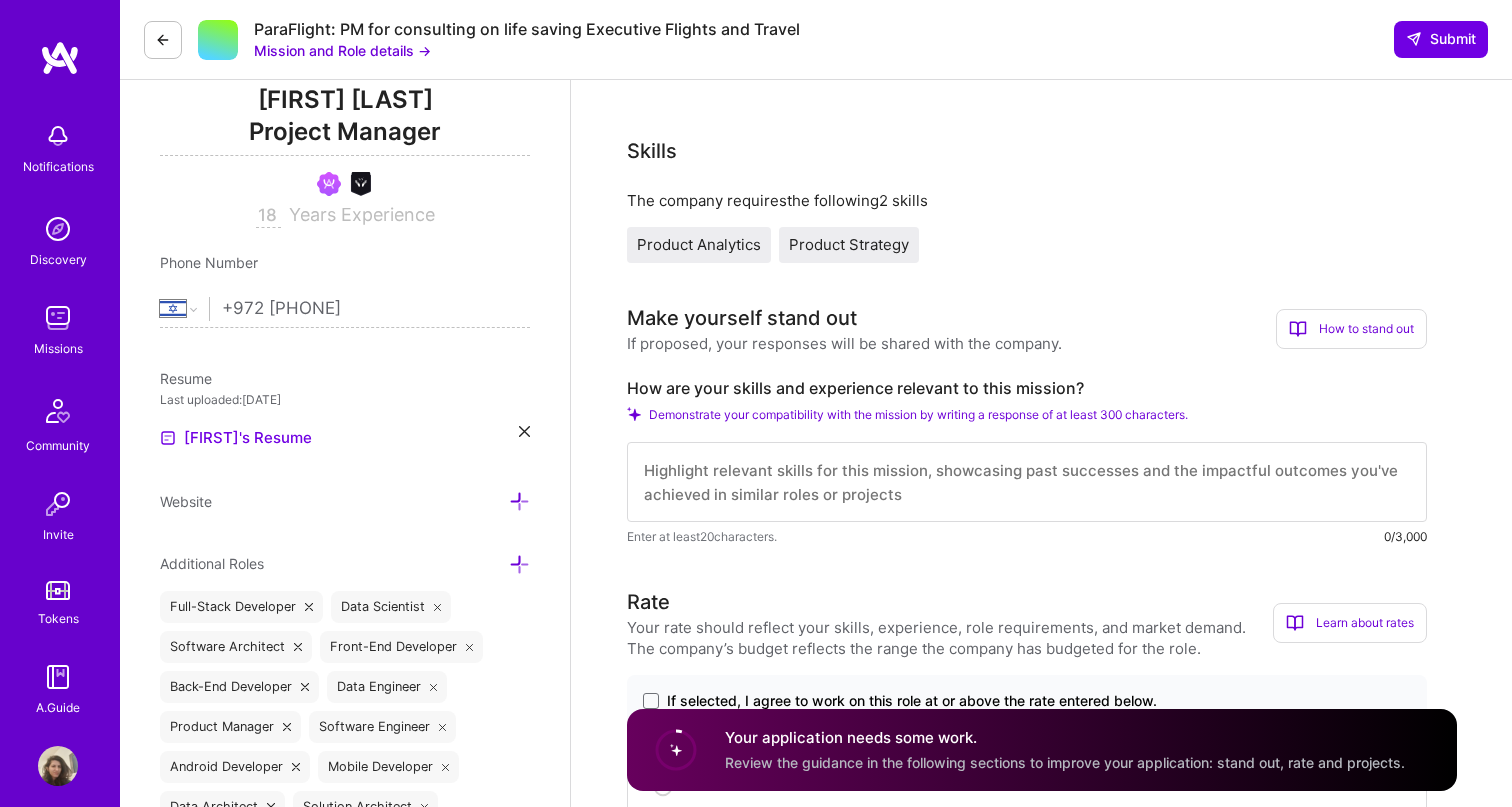 click at bounding box center [1027, 482] 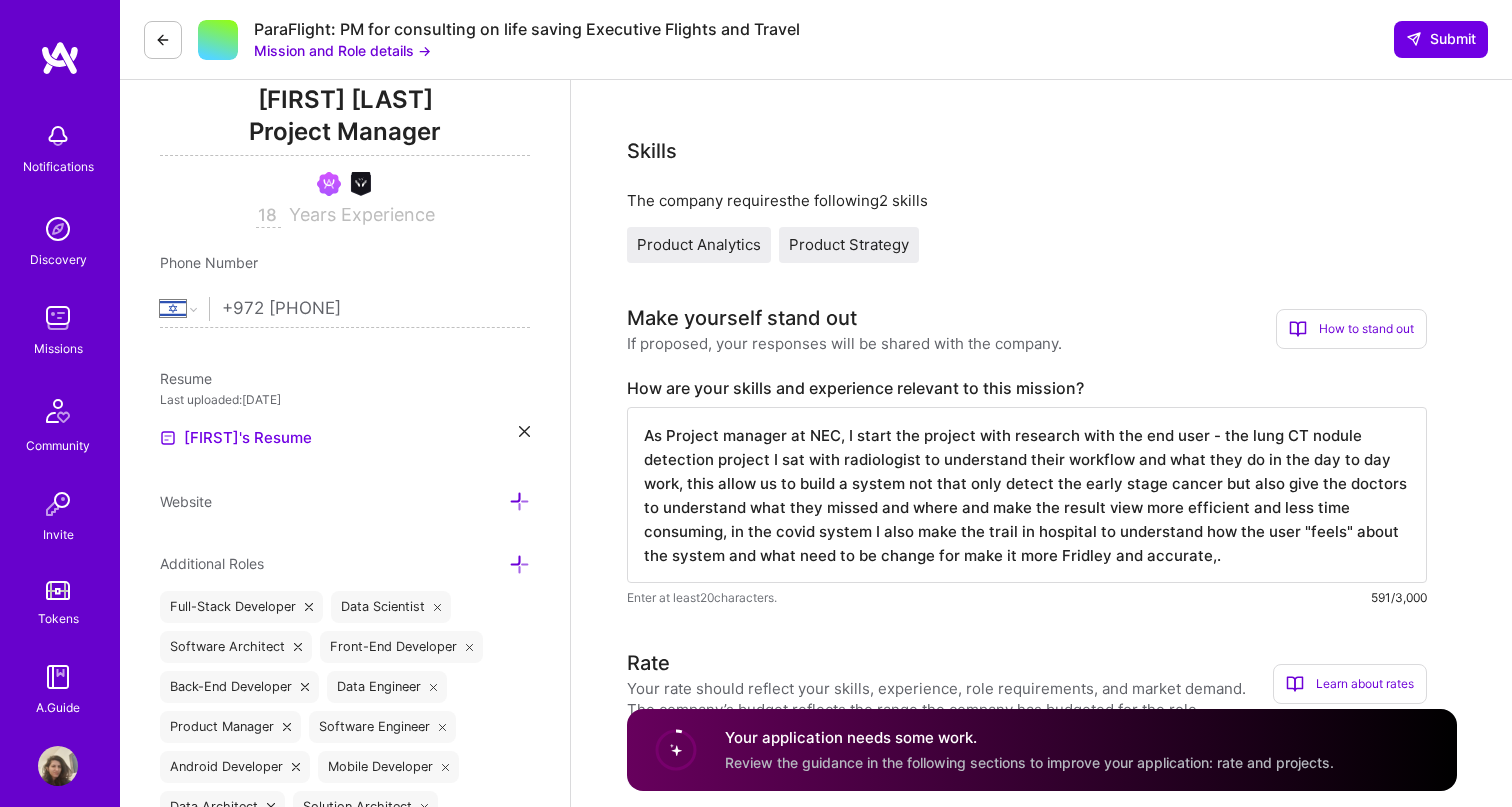click on "As Project manager at NEC, I start the project with research with the end user - the lung CT nodule detection project I sat with radiologist to understand their workflow and what they do in the day to day work, this allow us to build a system not that only detect the early stage cancer but also give the doctors to understand what they missed and where and make the result view more efficient and less time consuming, in the covid system I also make the trail in hospital to understand how the user "feels" about the system and what need to be change for make it more Fridley and accurate,." at bounding box center [1027, 495] 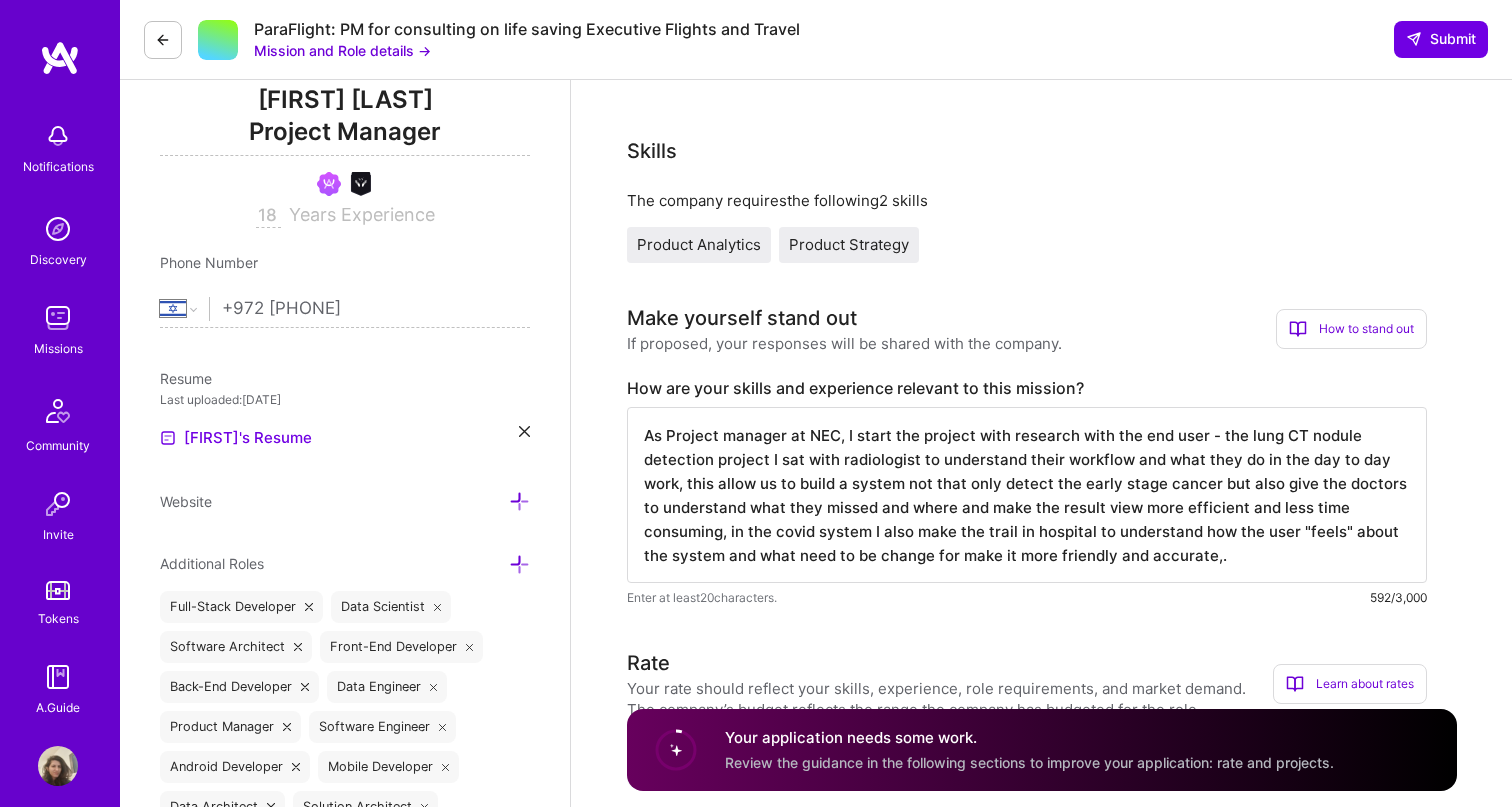 click on "As Project manager at NEC, I start the project with research with the end user - the lung CT nodule detection project I sat with radiologist to understand their workflow and what they do in the day to day work, this allow us to build a system not that only detect the early stage cancer but also give the doctors to understand what they missed and where and make the result view more efficient and less time consuming, in the covid system I also make the trail in hospital to understand how the user "feels" about the system and what need to be change for make it more friendly and accurate,." at bounding box center (1027, 495) 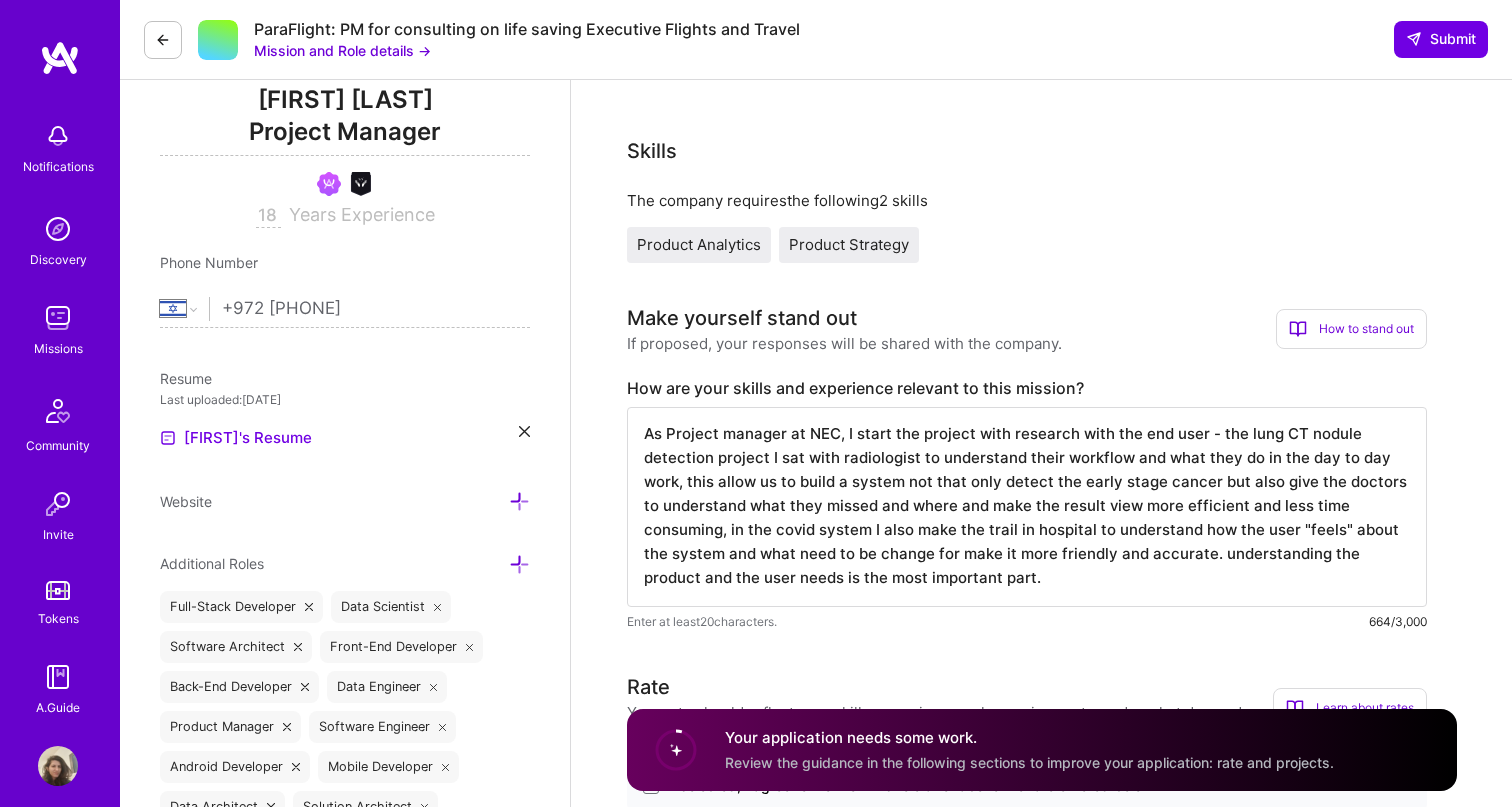 scroll, scrollTop: 2, scrollLeft: 0, axis: vertical 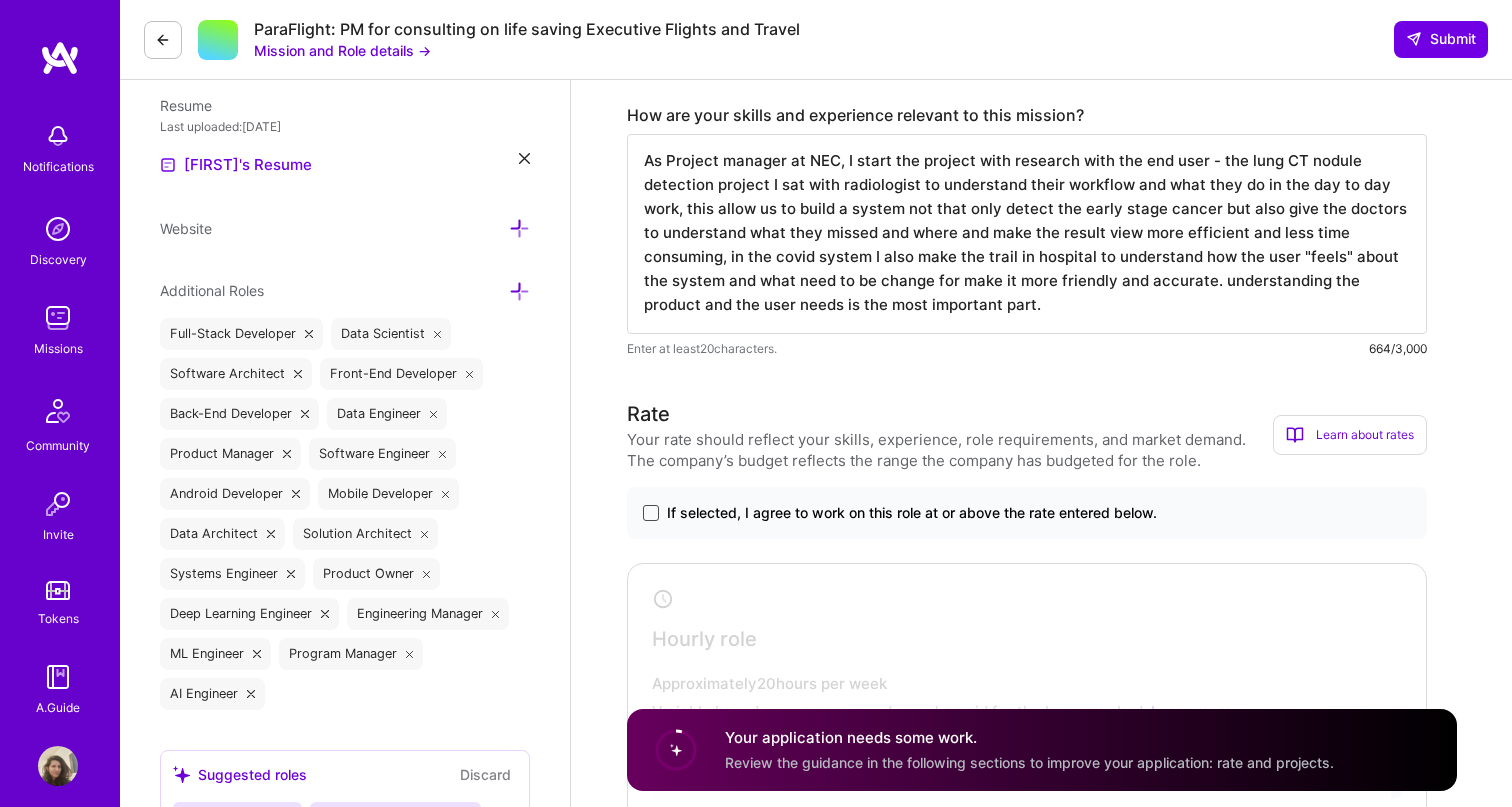 type on "As Project manager at NEC, I start the project with research with the end user - the lung CT nodule detection project I sat with radiologist to understand their workflow and what they do in the day to day work, this allow us to build a system not that only detect the early stage cancer but also give the doctors to understand what they missed and where and make the result view more efficient and less time consuming, in the covid system I also make the trail in hospital to understand how the user "feels" about the system and what need to be change for make it more friendly and accurate. understanding the product and the user needs is the most important part." 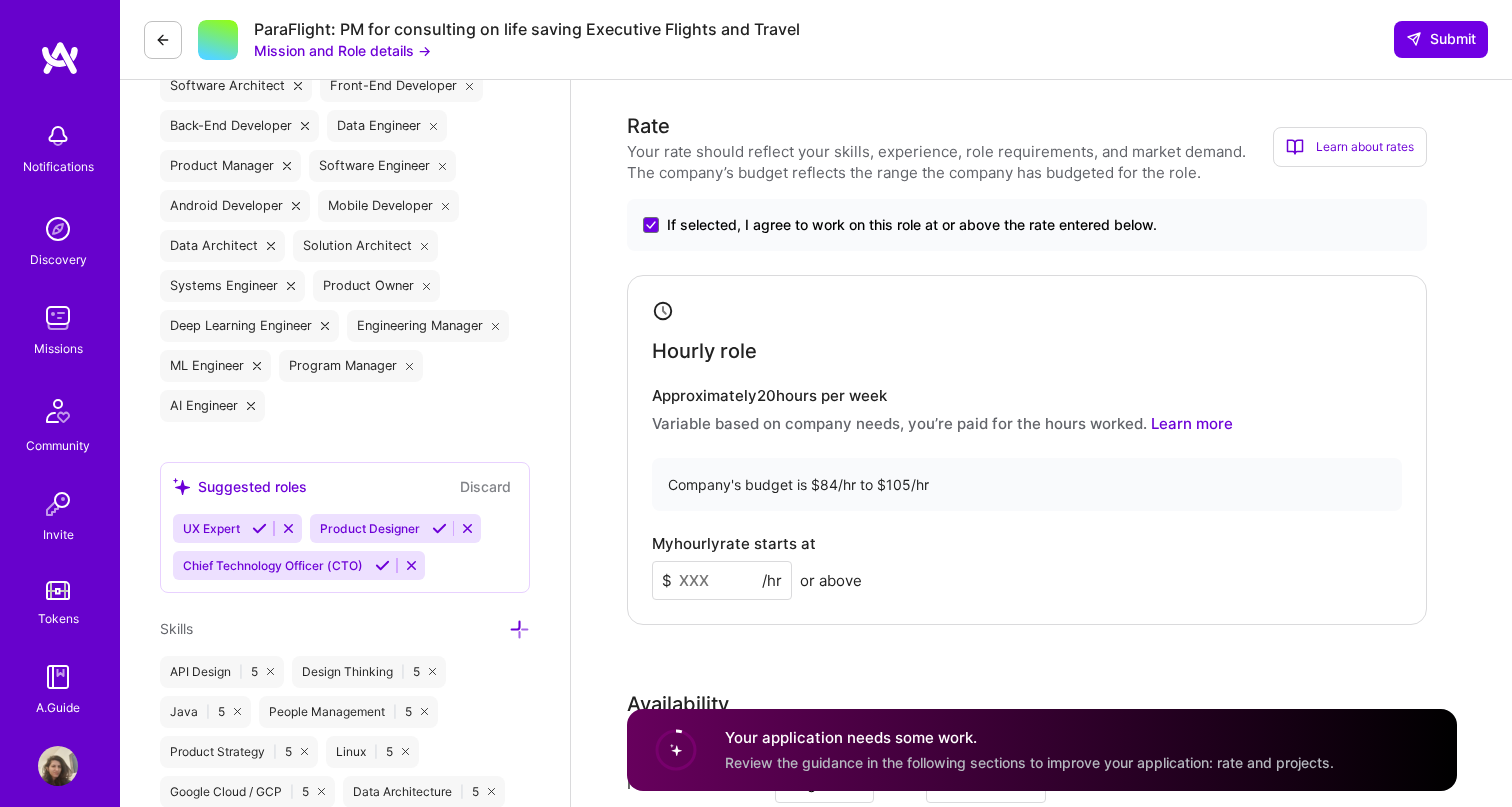 scroll, scrollTop: 828, scrollLeft: 0, axis: vertical 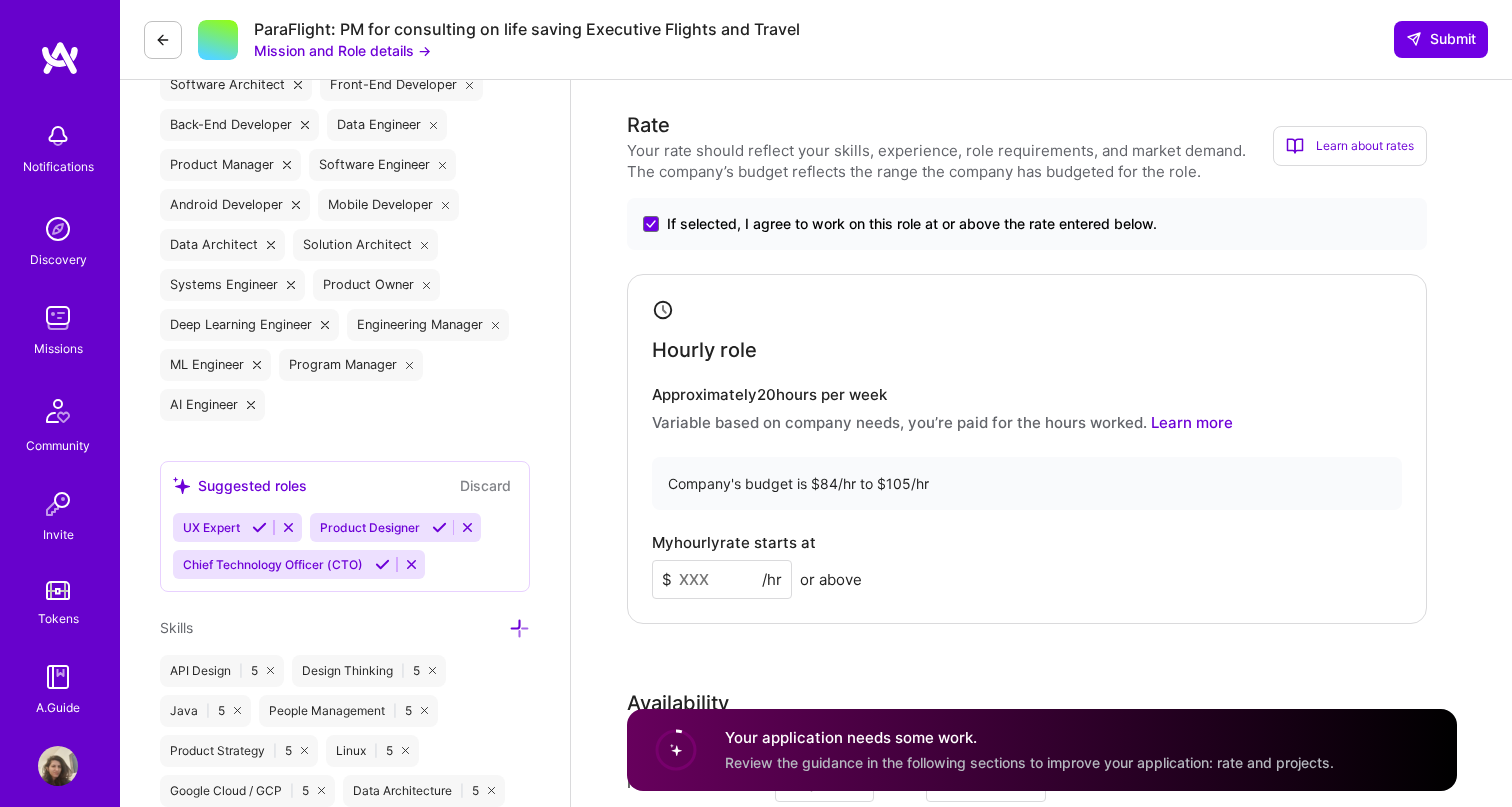 click at bounding box center (722, 579) 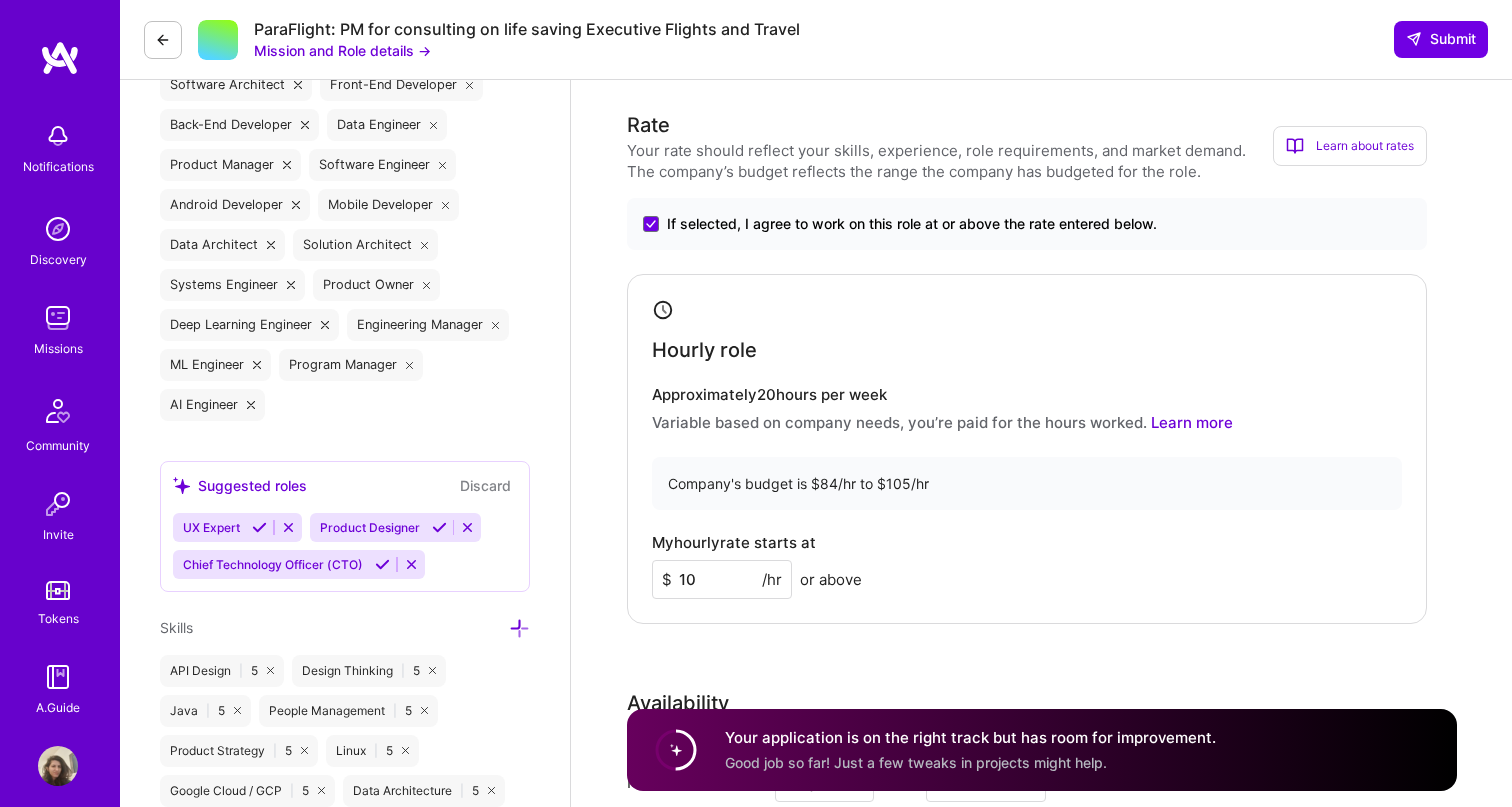 type on "1" 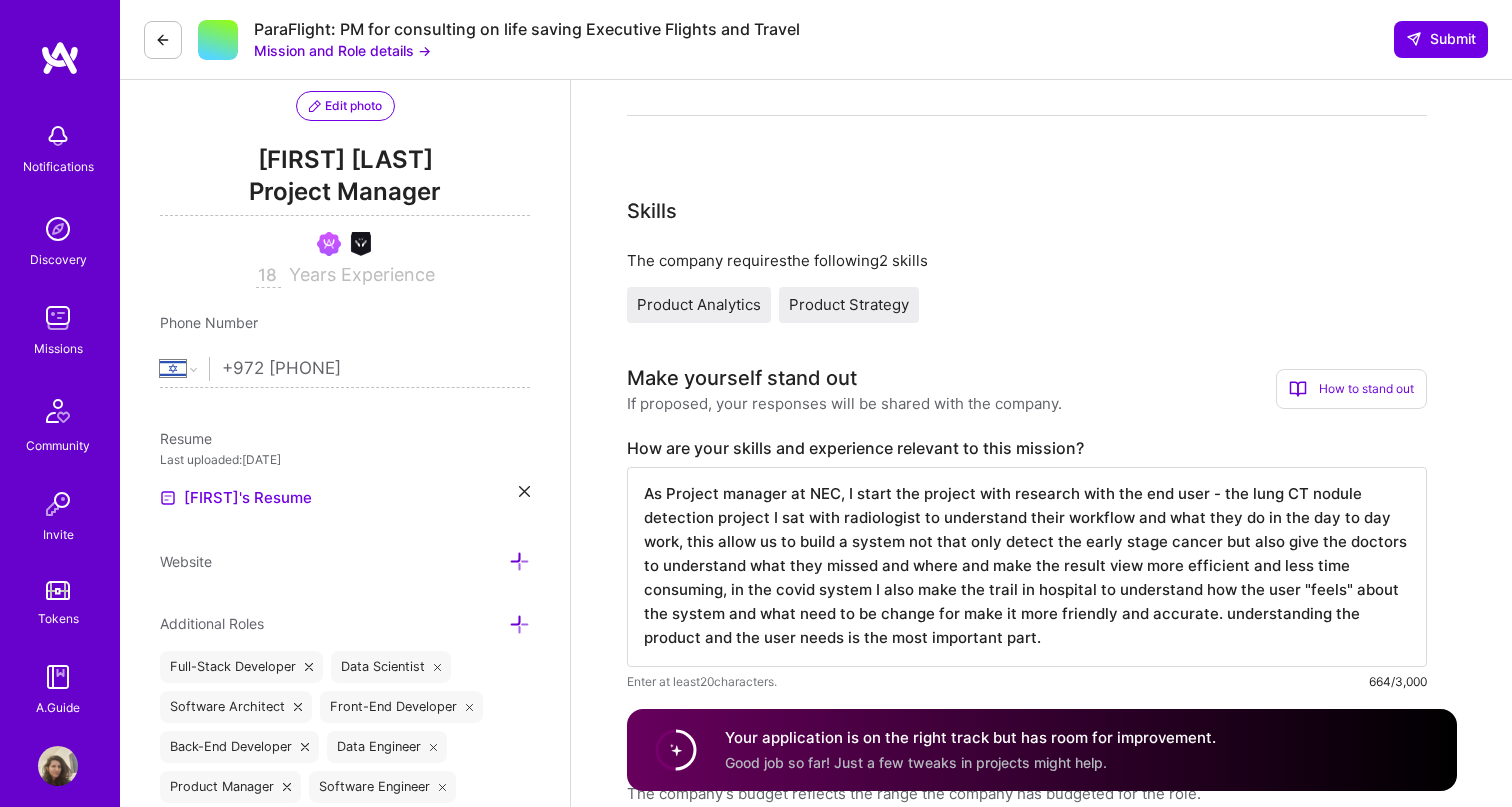 scroll, scrollTop: 198, scrollLeft: 0, axis: vertical 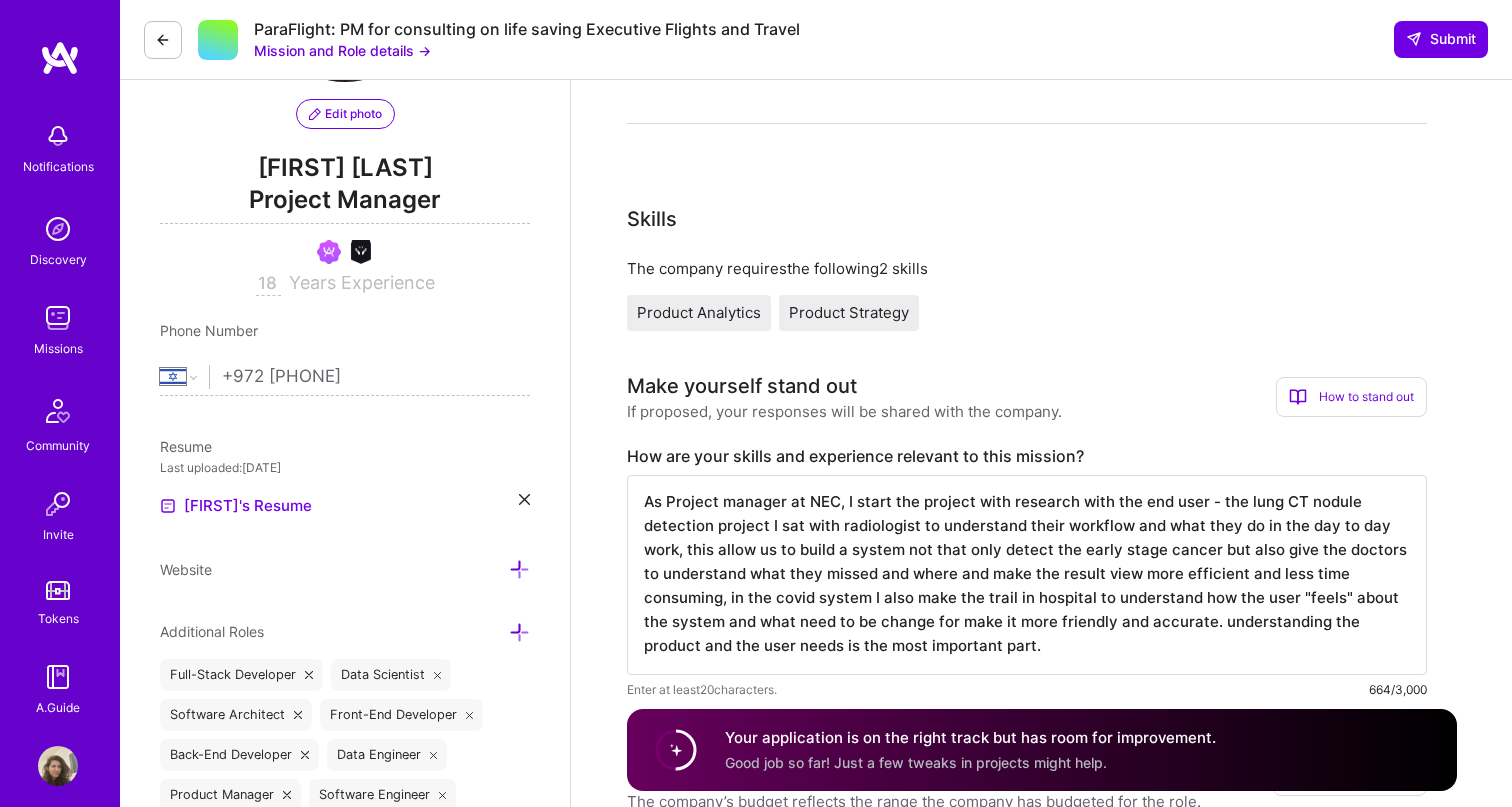 type on "90" 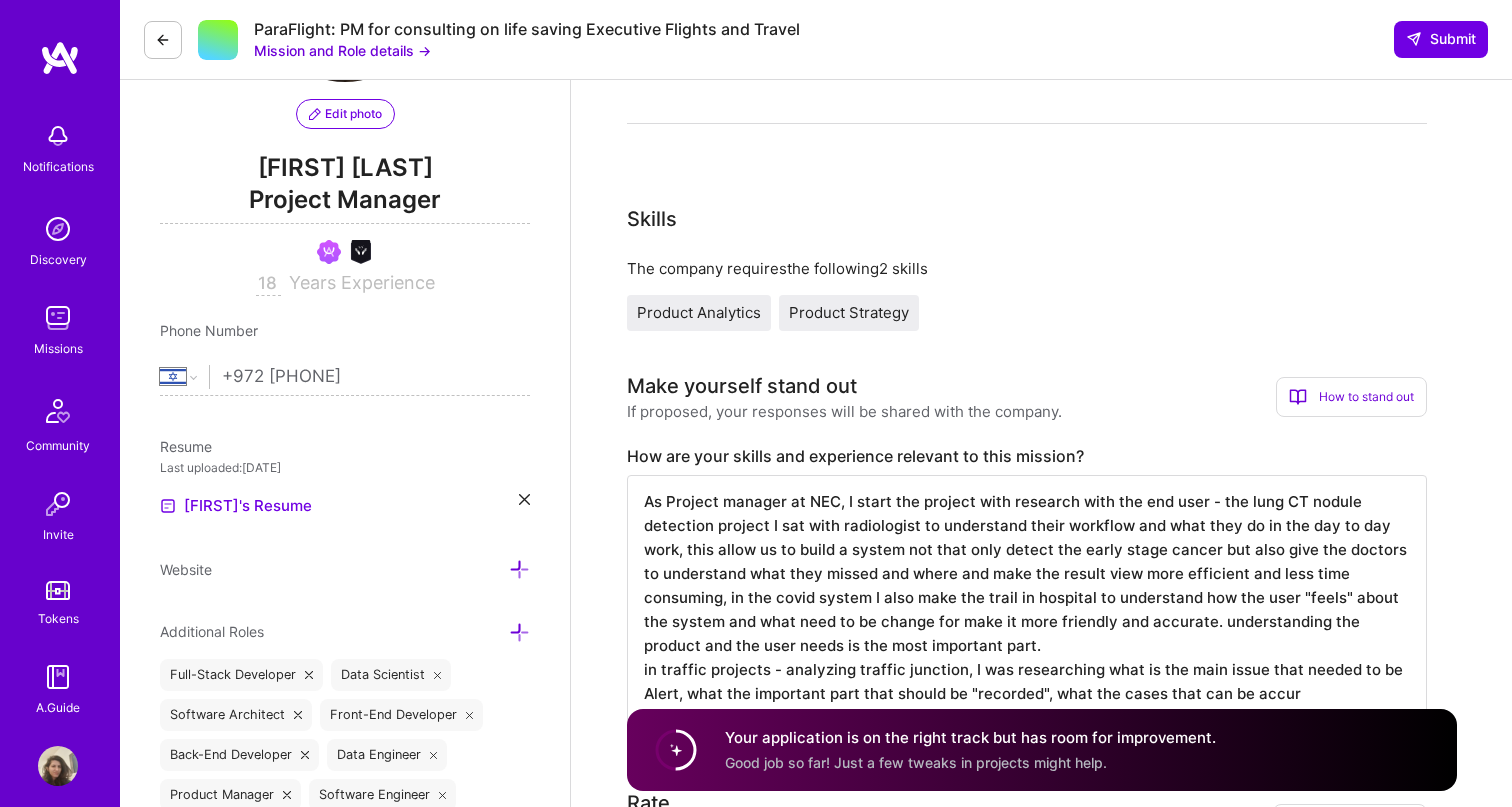 type on "As Project manager at NEC, I start the project with research with the end user - the lung CT nodule detection project I sat with radiologist to understand their workflow and what they do in the day to day work, this allow us to build a system not that only detect the early stage cancer but also give the doctors to understand what they missed and where and make the result view more efficient and less time consuming, in the covid system I also make the trail in hospital to understand how the user "feels" about the system and what need to be change for make it more friendly and accurate. understanding the product and the user needs is the most important part.
in traffic projects - analyzing traffic junction, I was researching what is the main issue that needed to be Alert, what the important part that should be "recorded", what the cases that can be accure" 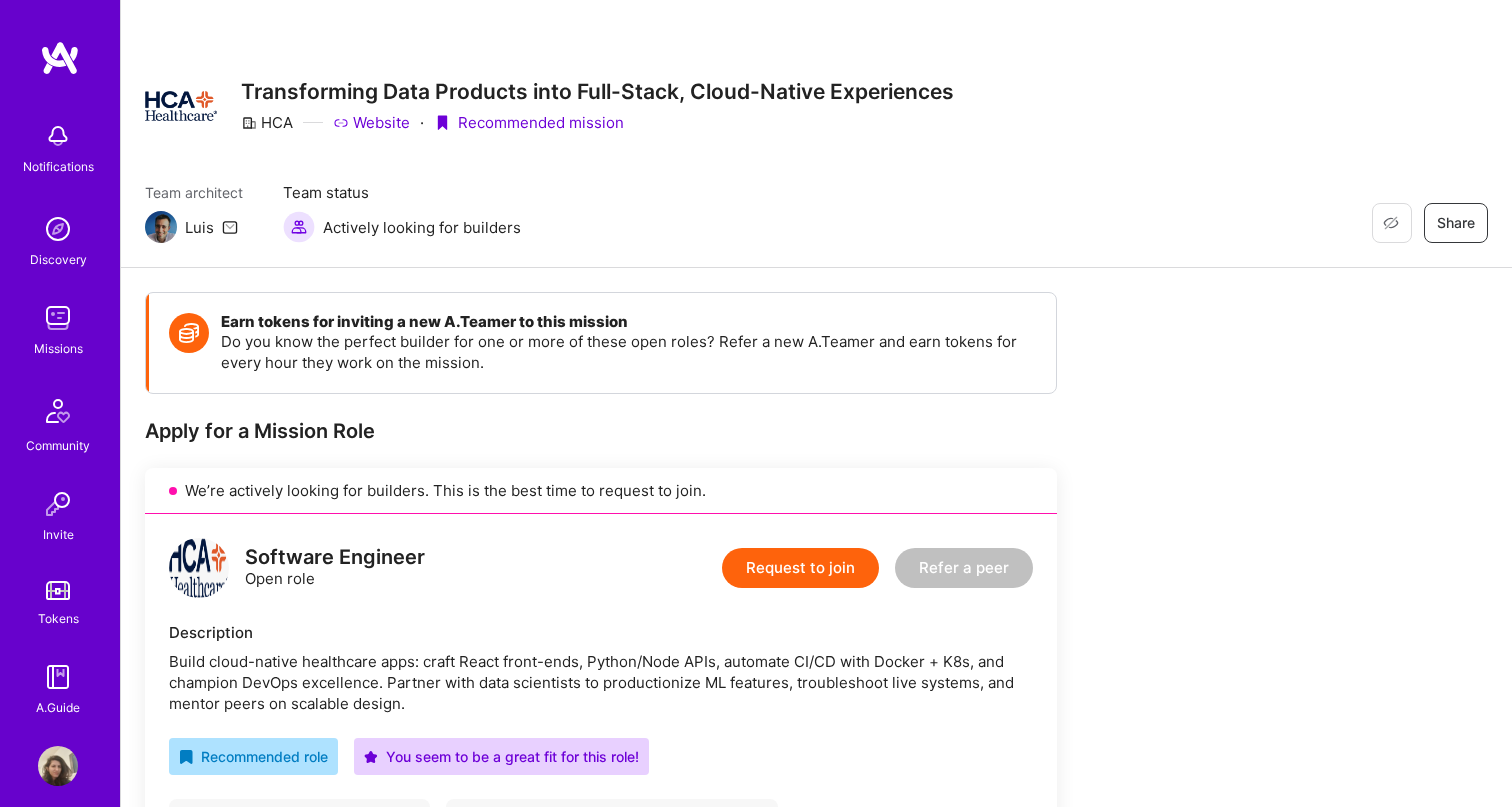 scroll, scrollTop: 0, scrollLeft: 0, axis: both 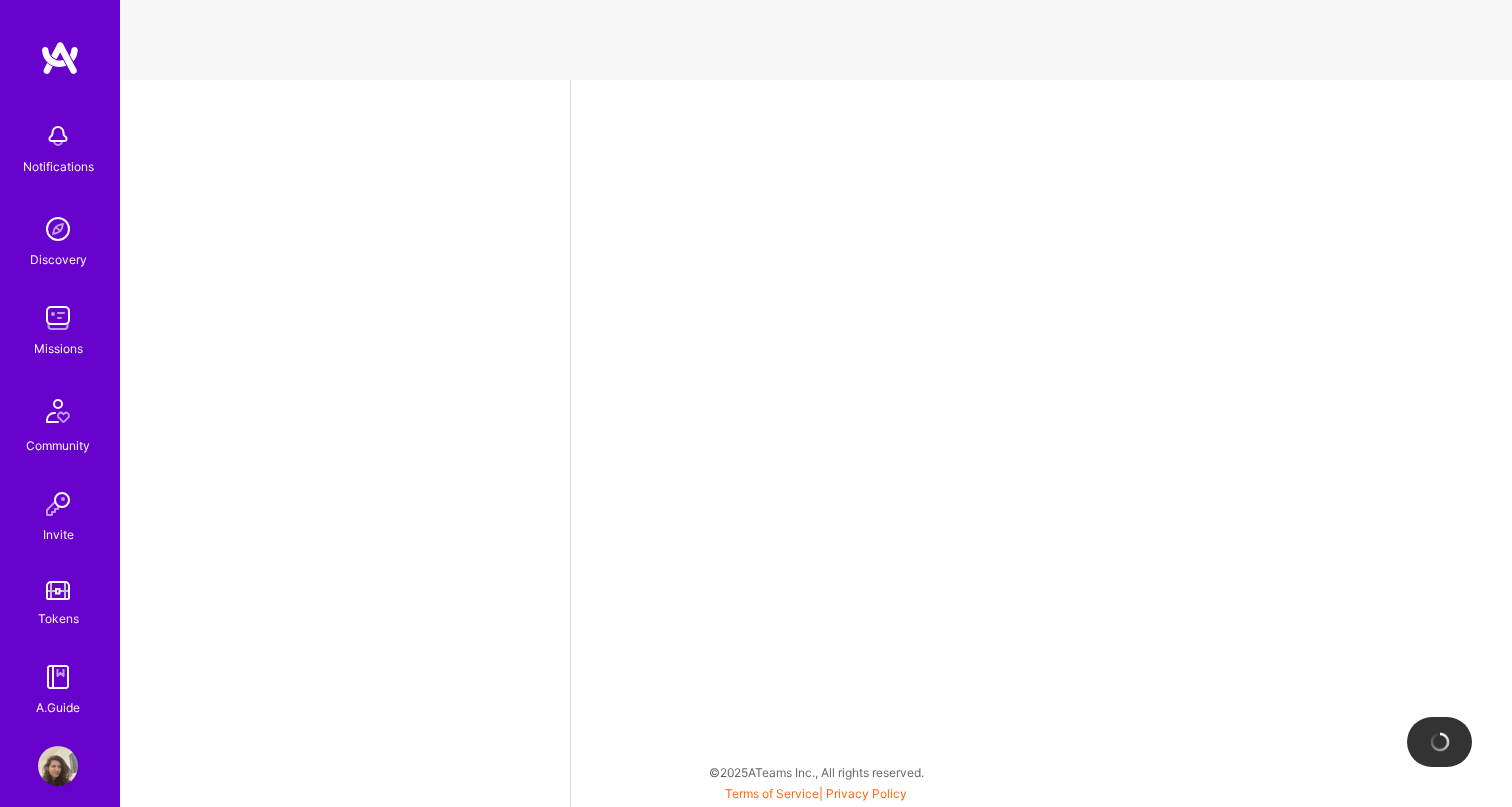 select on "IL" 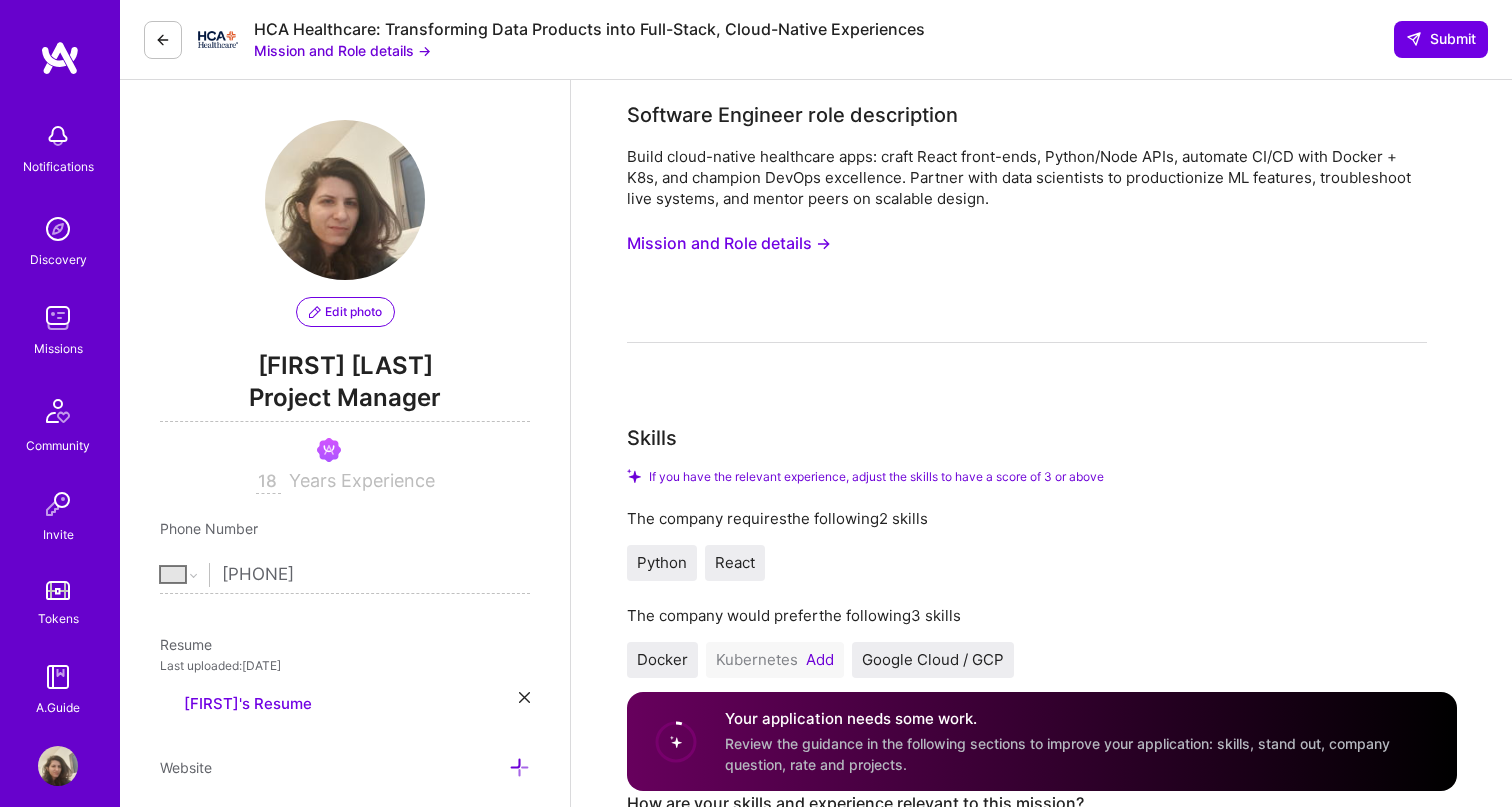 scroll, scrollTop: 0, scrollLeft: 0, axis: both 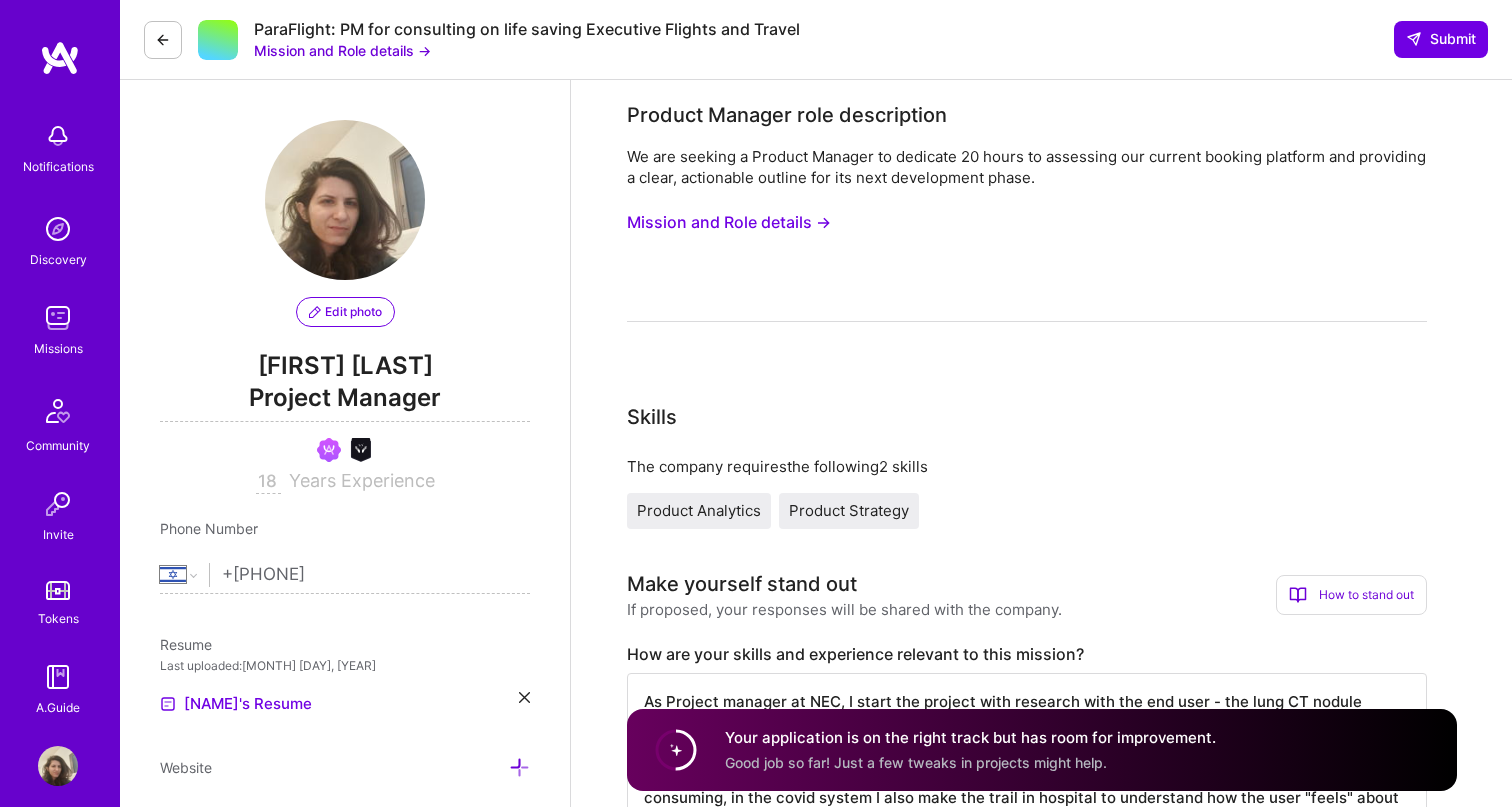 select on "IL" 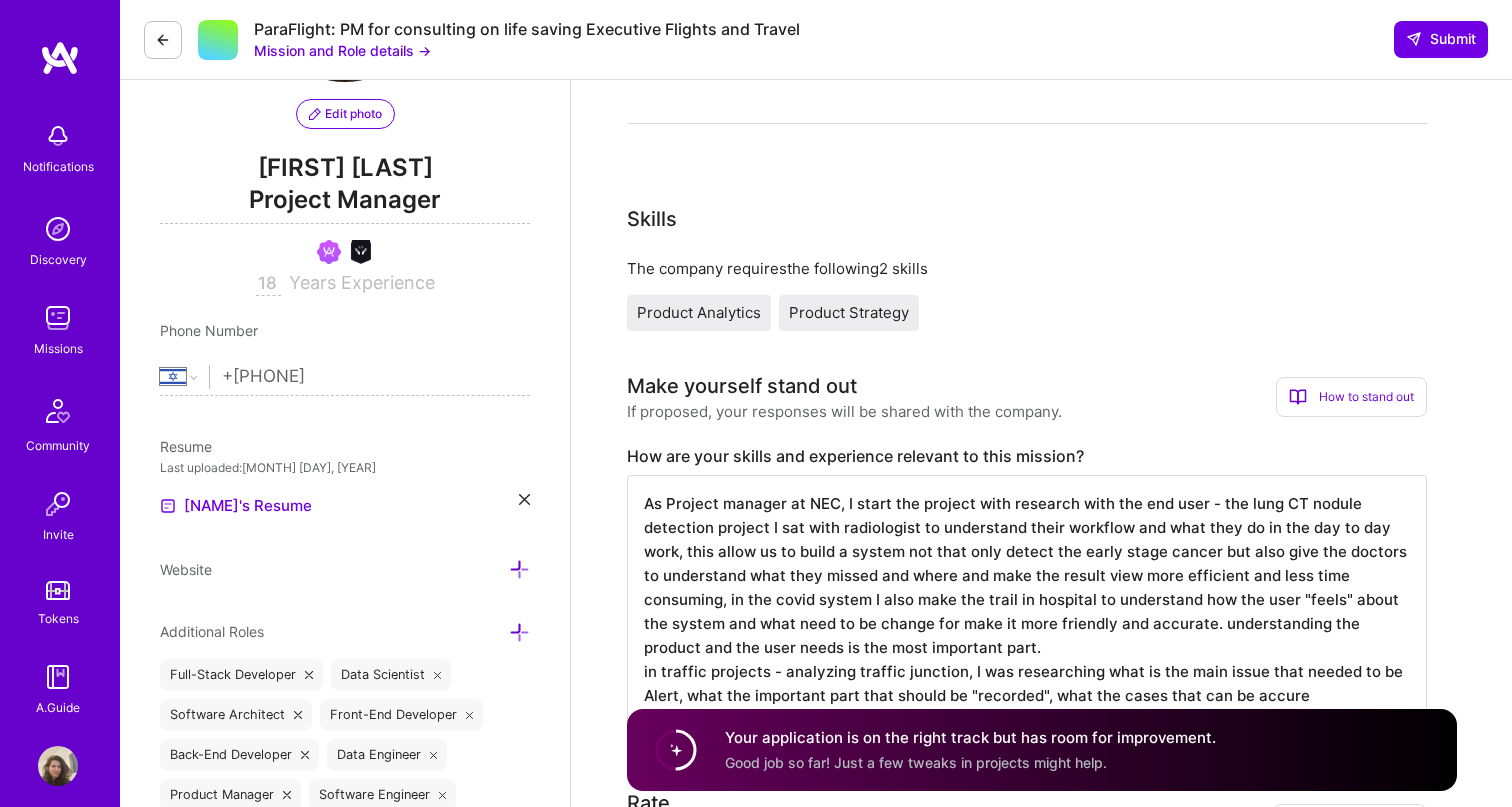 scroll, scrollTop: 2, scrollLeft: 0, axis: vertical 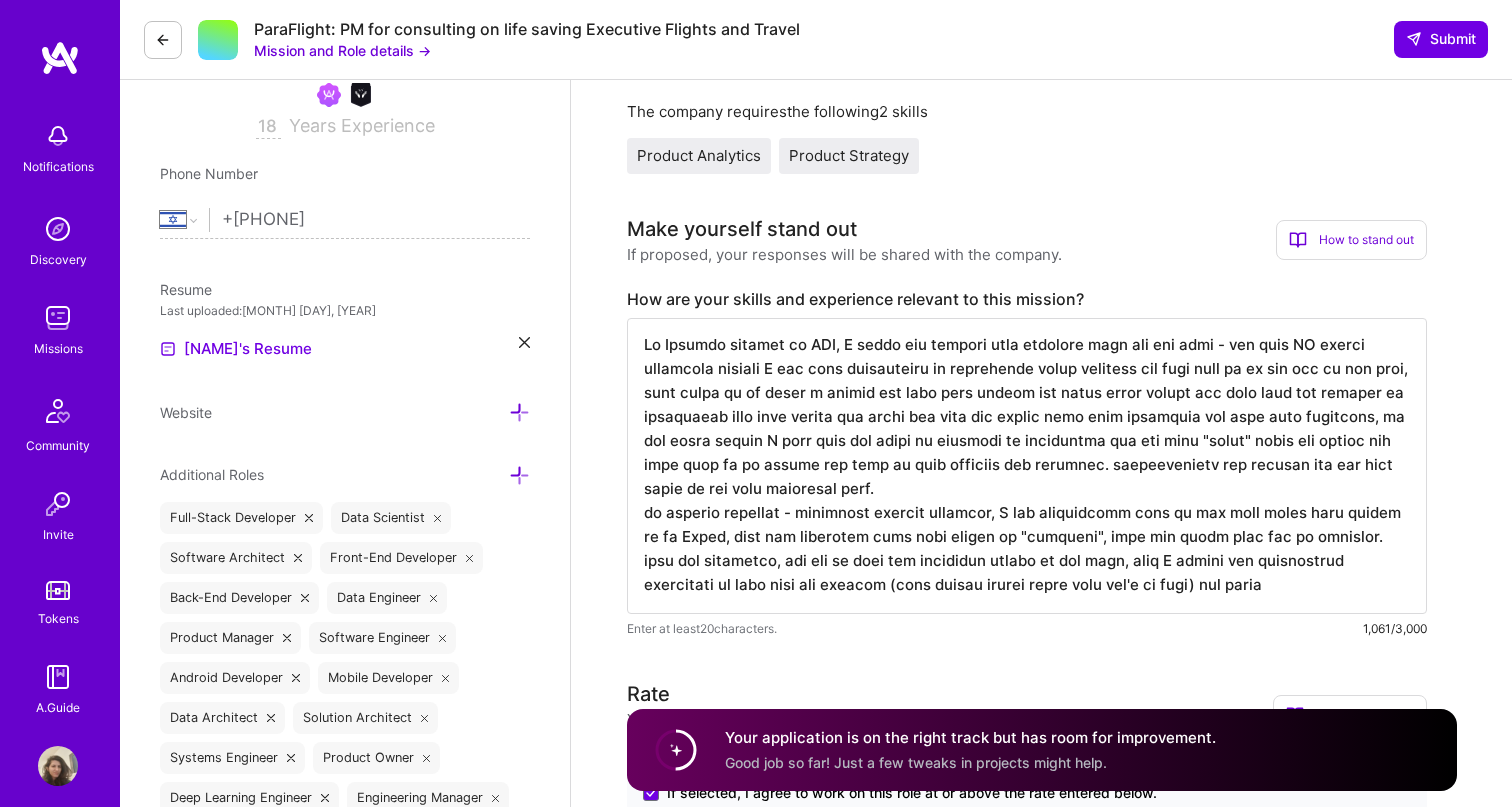 click at bounding box center (1027, 466) 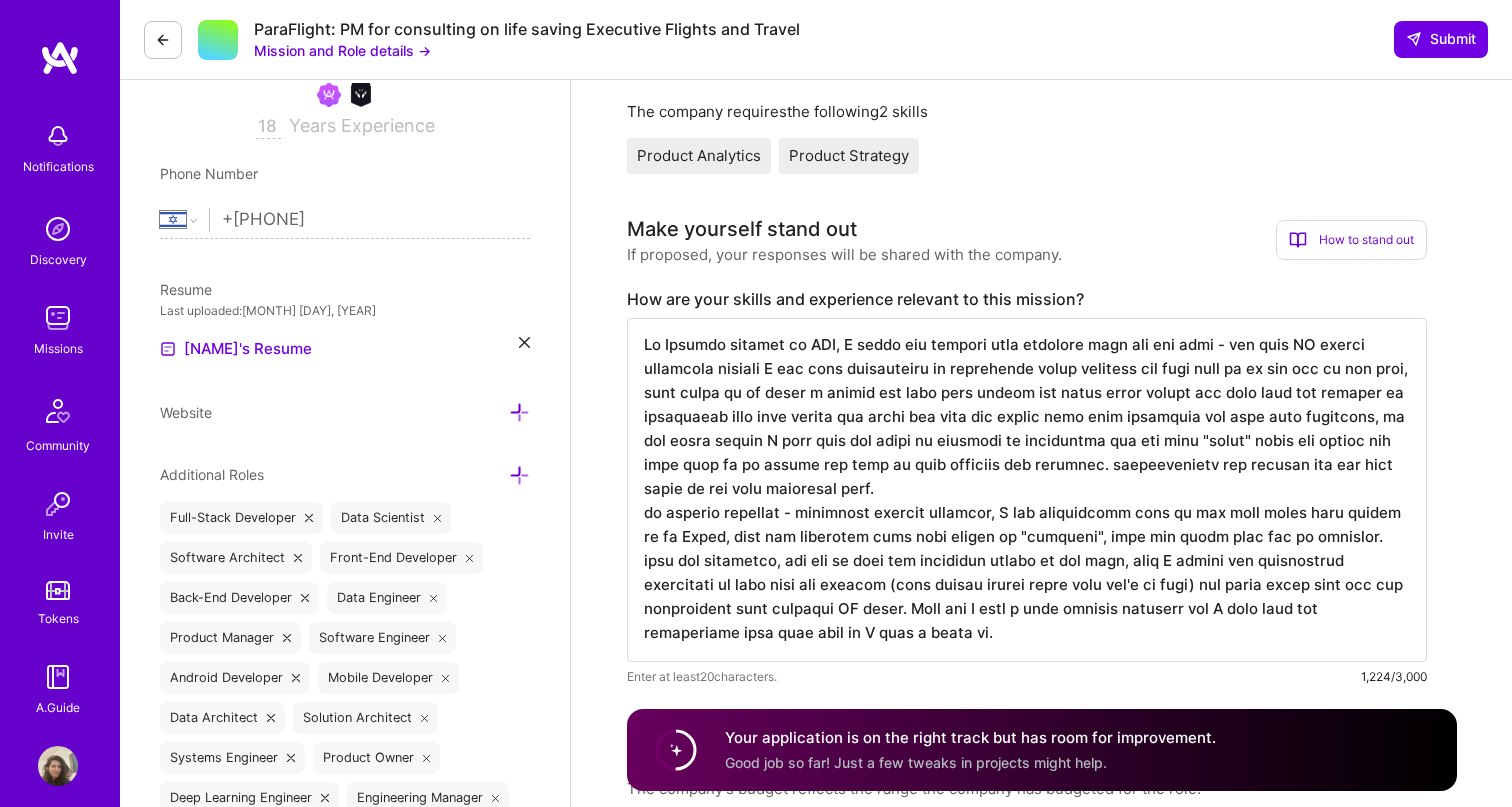 scroll, scrollTop: 2, scrollLeft: 0, axis: vertical 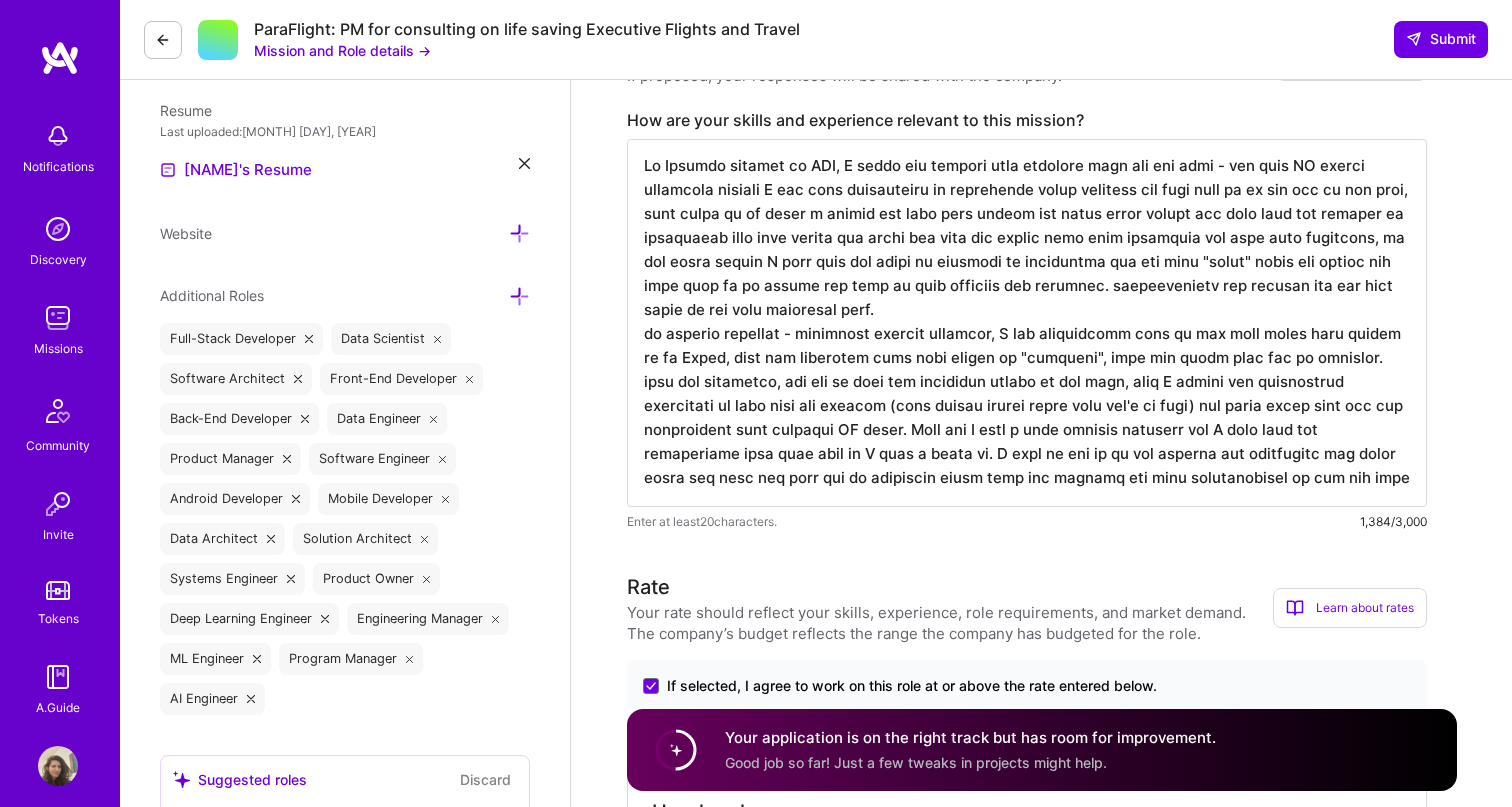 drag, startPoint x: 638, startPoint y: 171, endPoint x: 1237, endPoint y: 511, distance: 688.76776 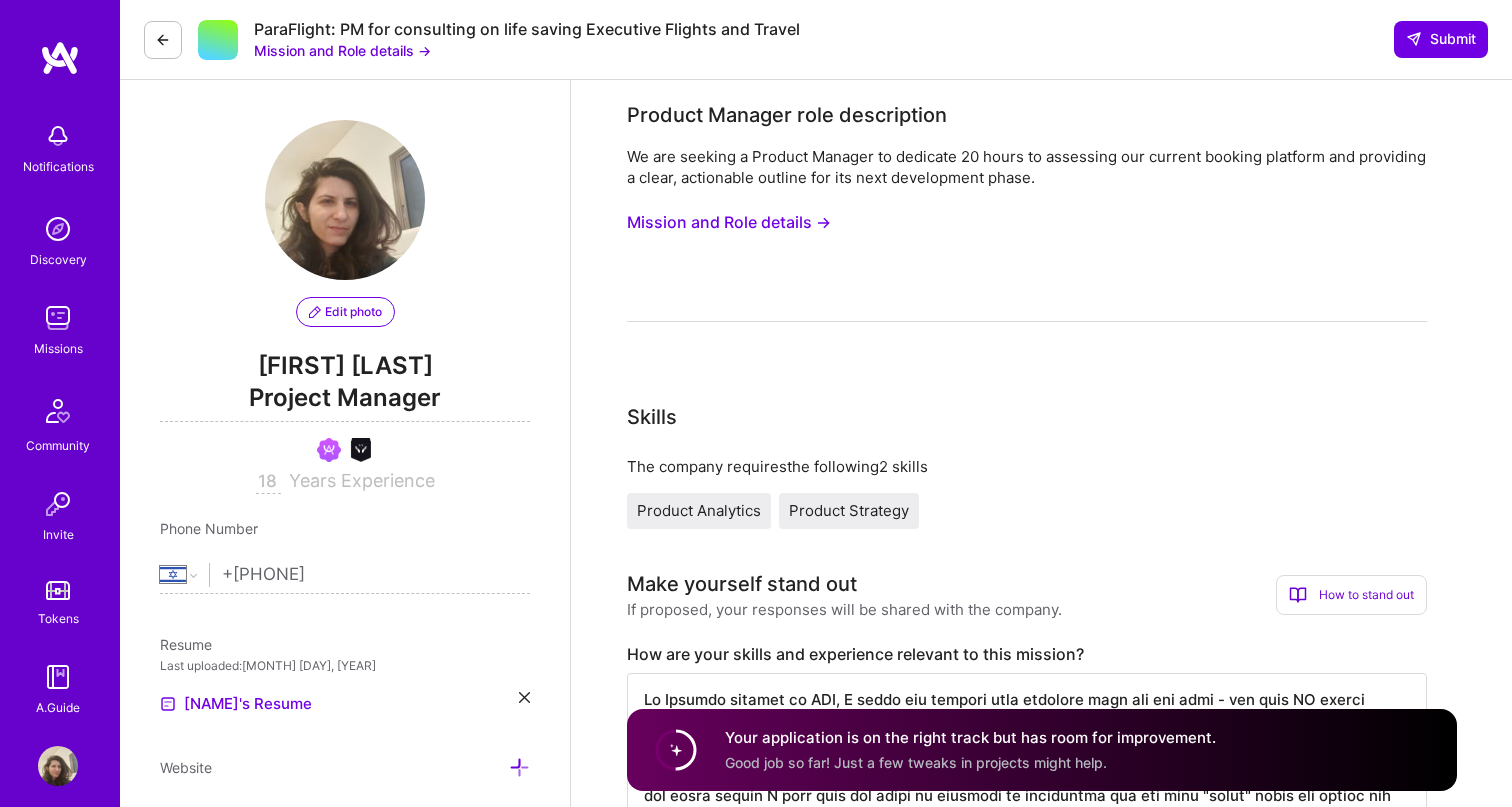 scroll, scrollTop: 0, scrollLeft: 0, axis: both 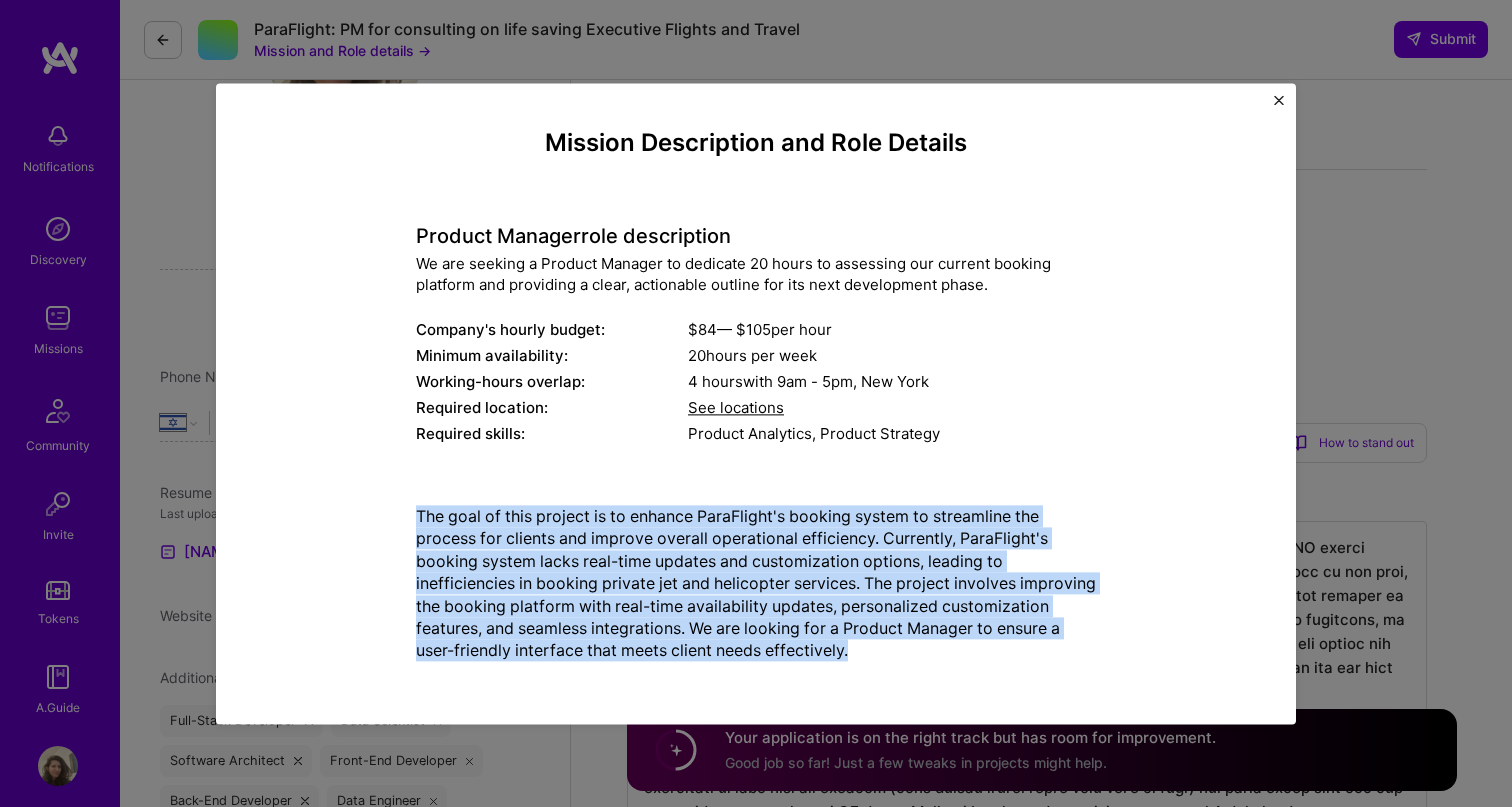 drag, startPoint x: 403, startPoint y: 521, endPoint x: 985, endPoint y: 667, distance: 600.0333 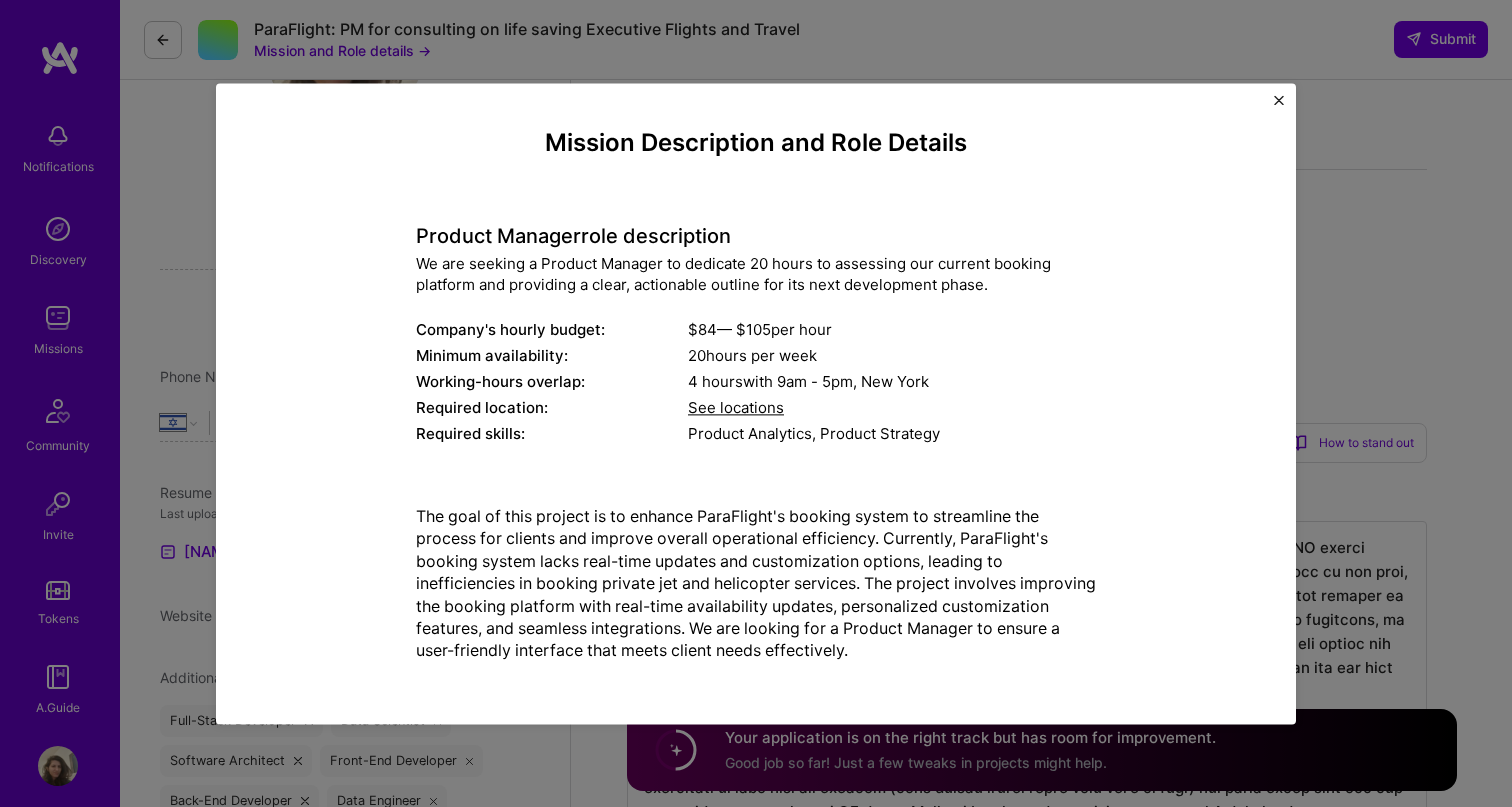 click on "Mission Description and Role Details Product Manager  role description We are seeking a Product Manager to dedicate 20 hours to assessing our current booking platform and providing a clear, actionable outline for its next development phase. Company's hourly budget: $ 84  — $ 105  per hour Minimum availability: 20  hours per week Working-hours overlap: 4 hours  with   9am    -    5pm ,     New York Required location: See locations Required skills: Product Analytics, Product Strategy" at bounding box center (756, 403) 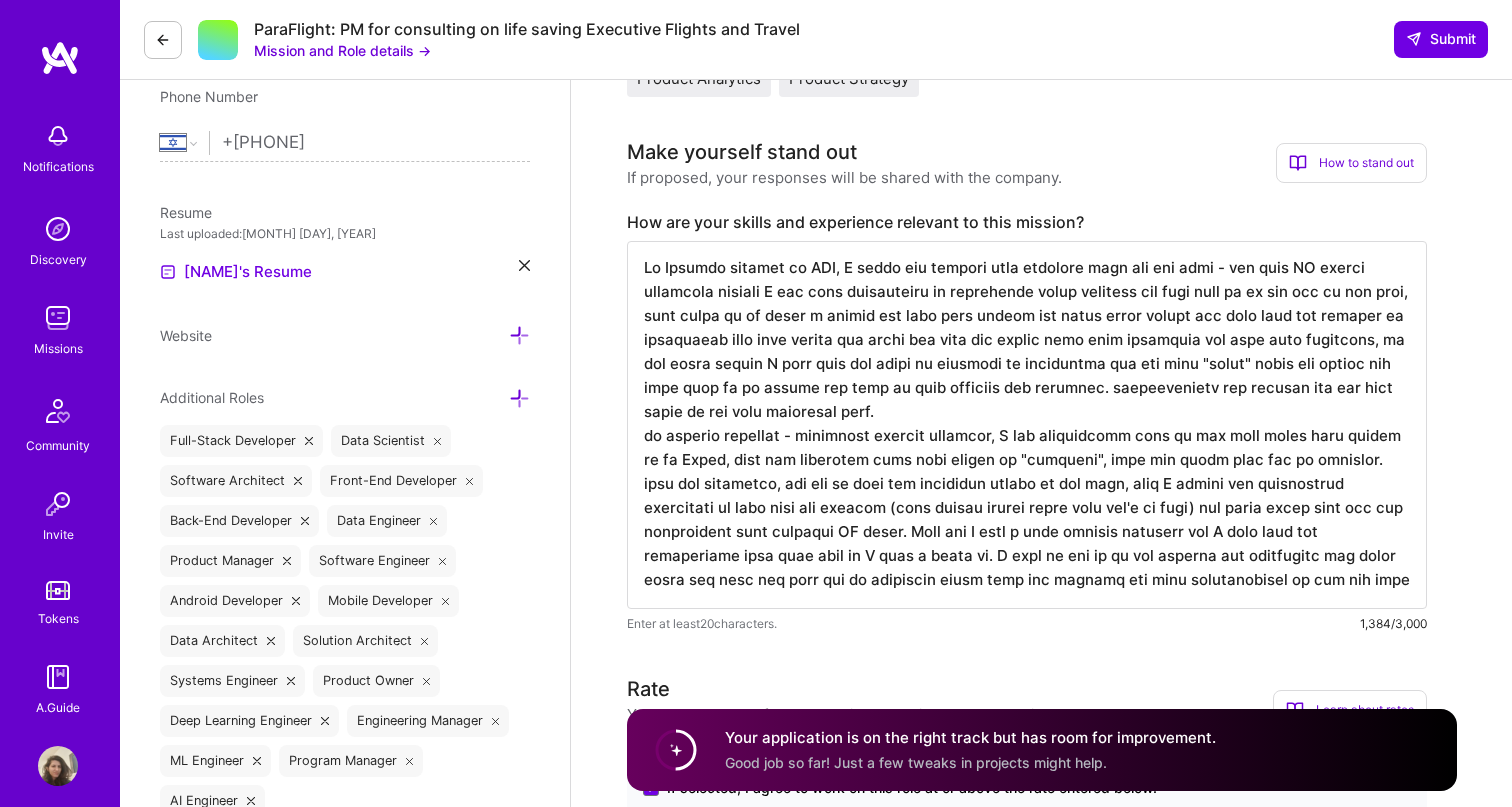 scroll, scrollTop: 449, scrollLeft: 0, axis: vertical 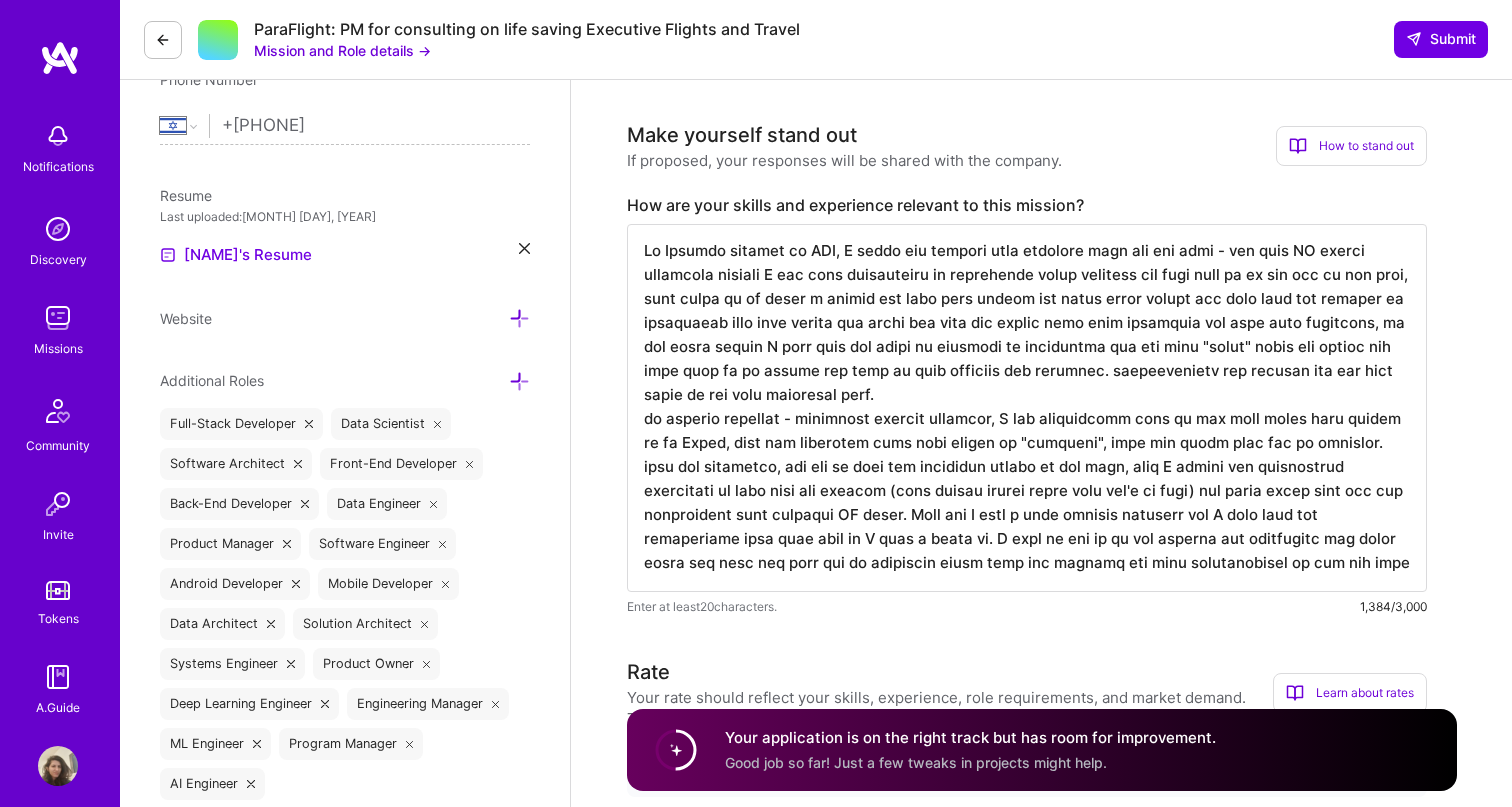 drag, startPoint x: 643, startPoint y: 546, endPoint x: 1145, endPoint y: 593, distance: 504.1954 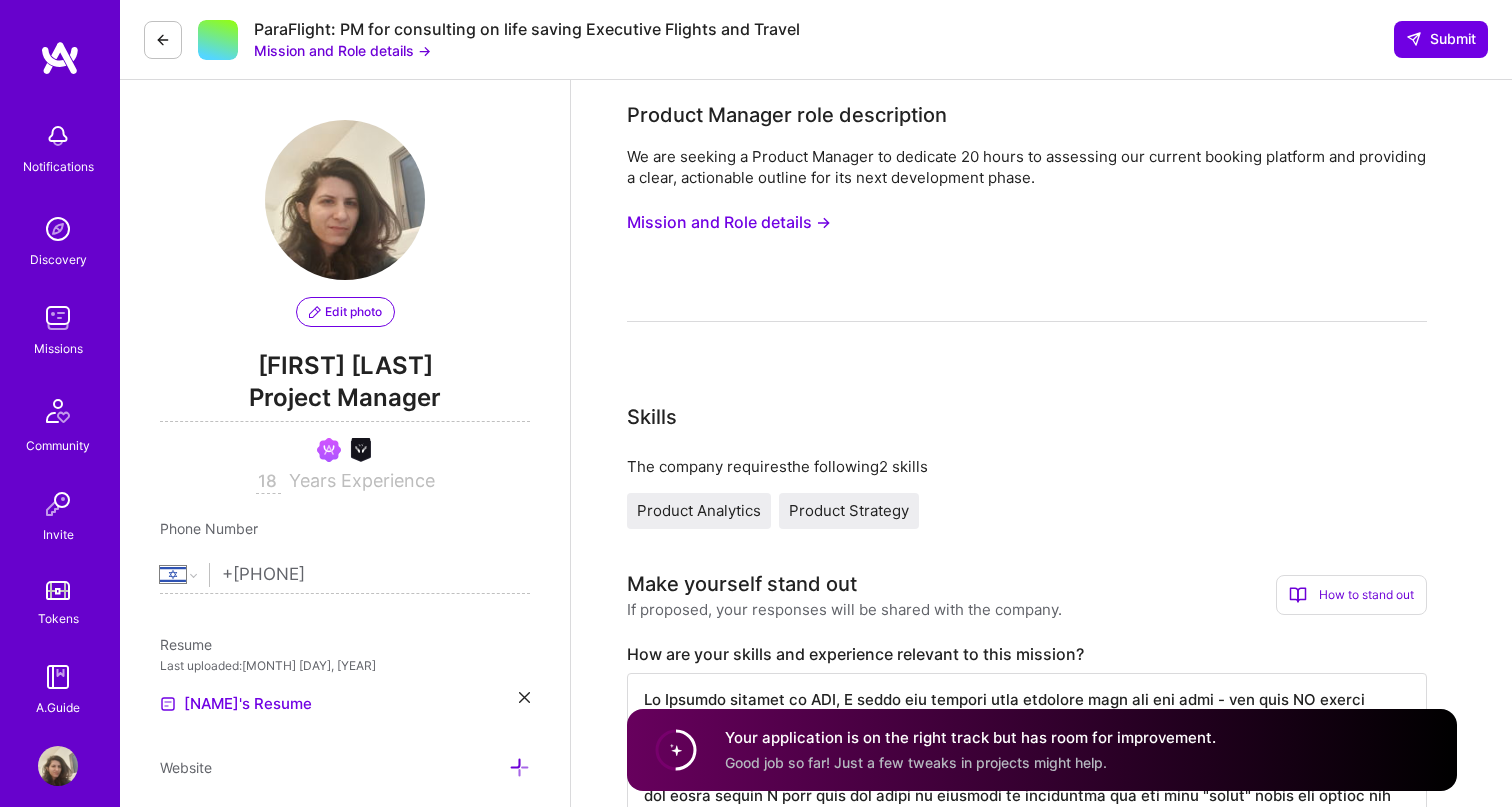 scroll, scrollTop: 0, scrollLeft: 0, axis: both 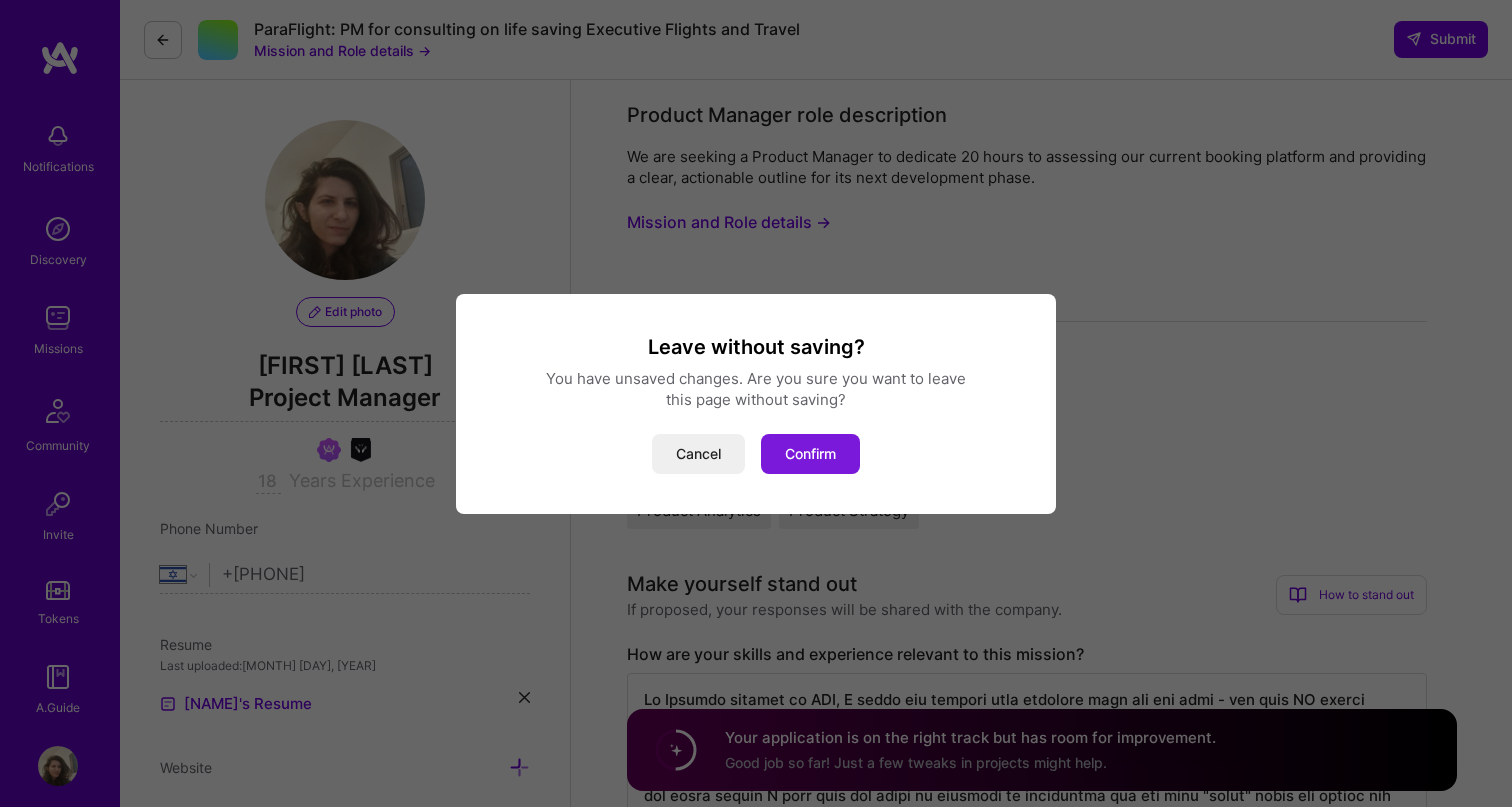 click on "Confirm" at bounding box center (810, 454) 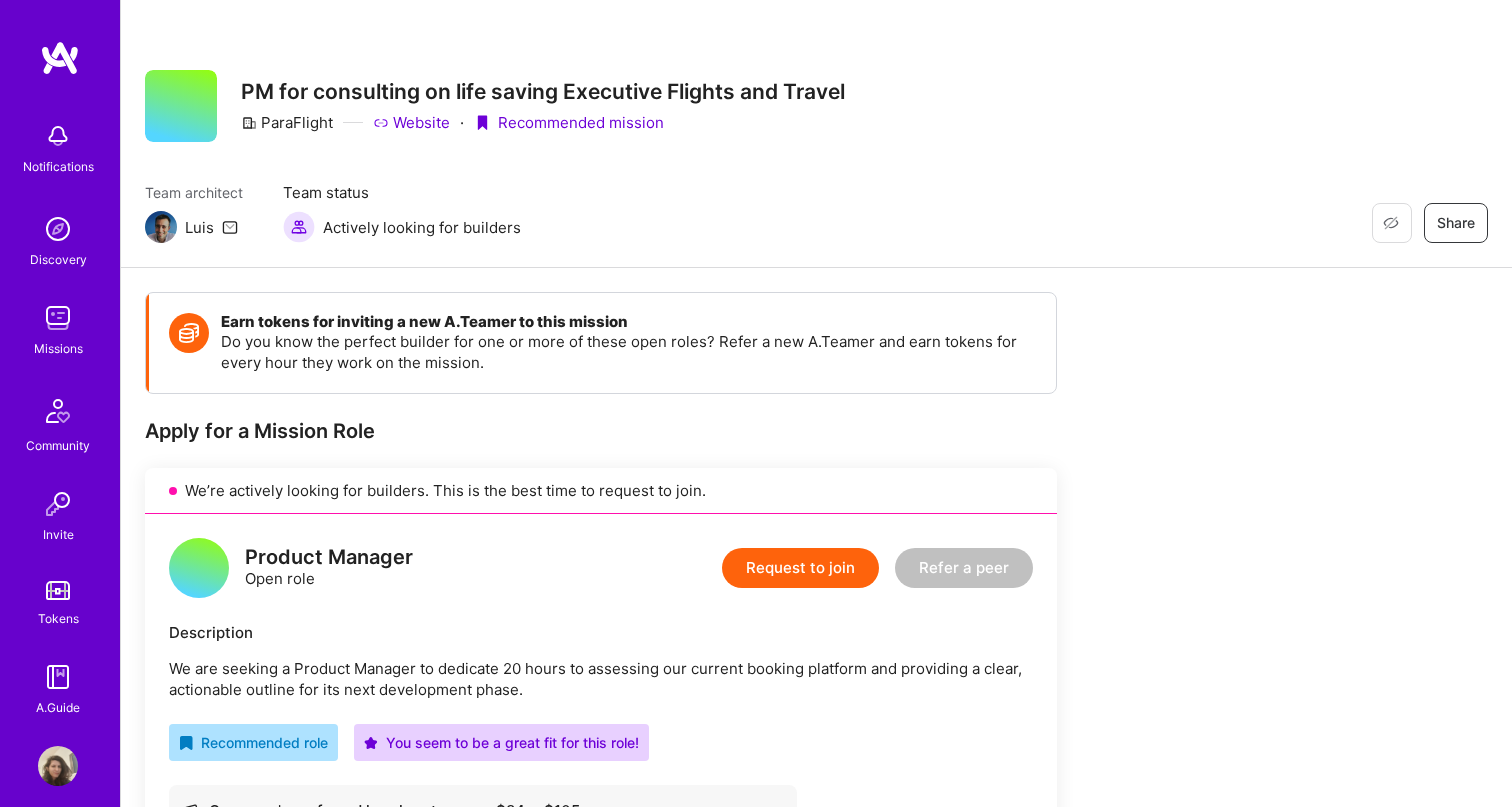 scroll, scrollTop: 0, scrollLeft: 0, axis: both 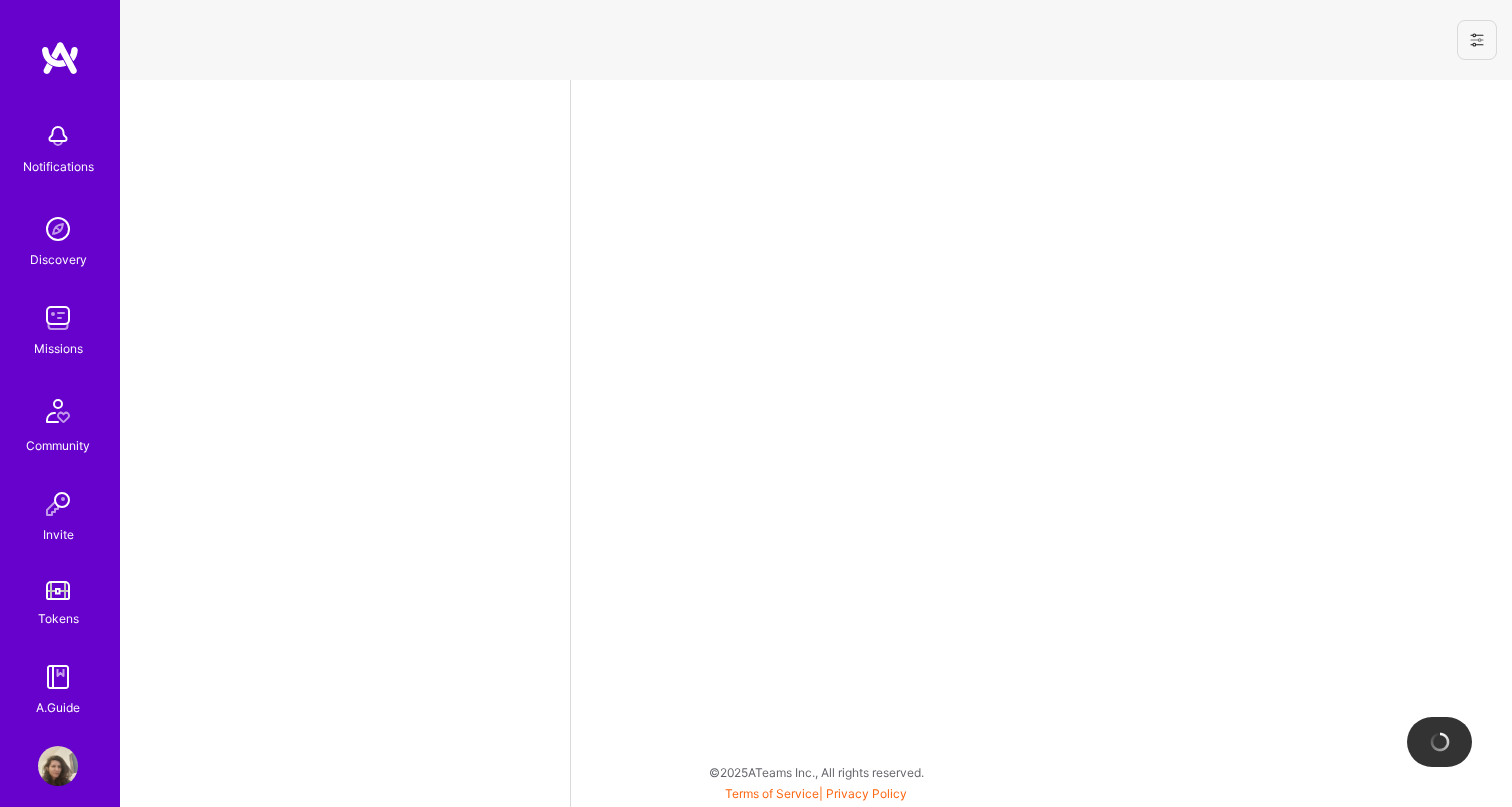 select on "IL" 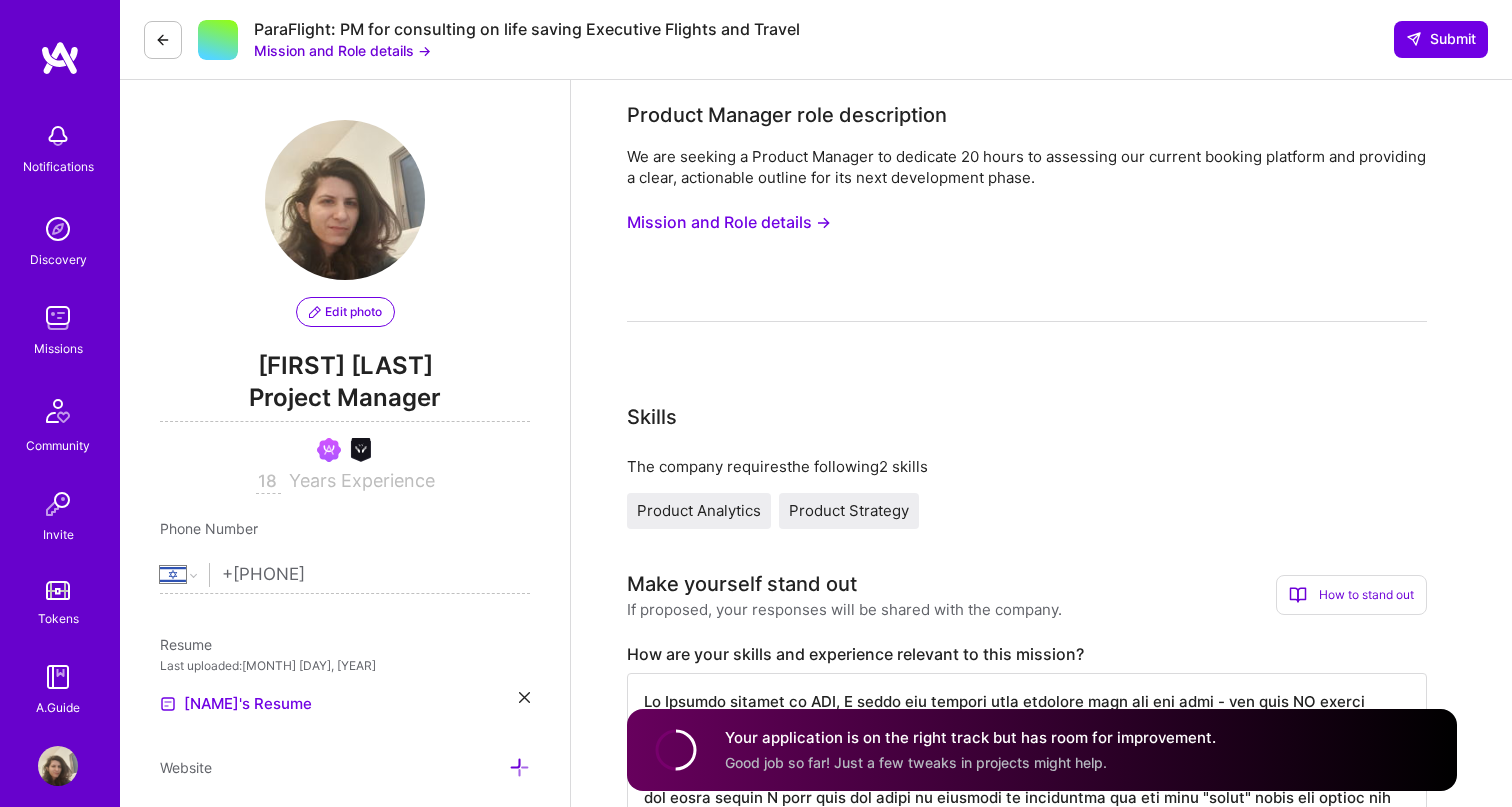 scroll, scrollTop: 427, scrollLeft: 0, axis: vertical 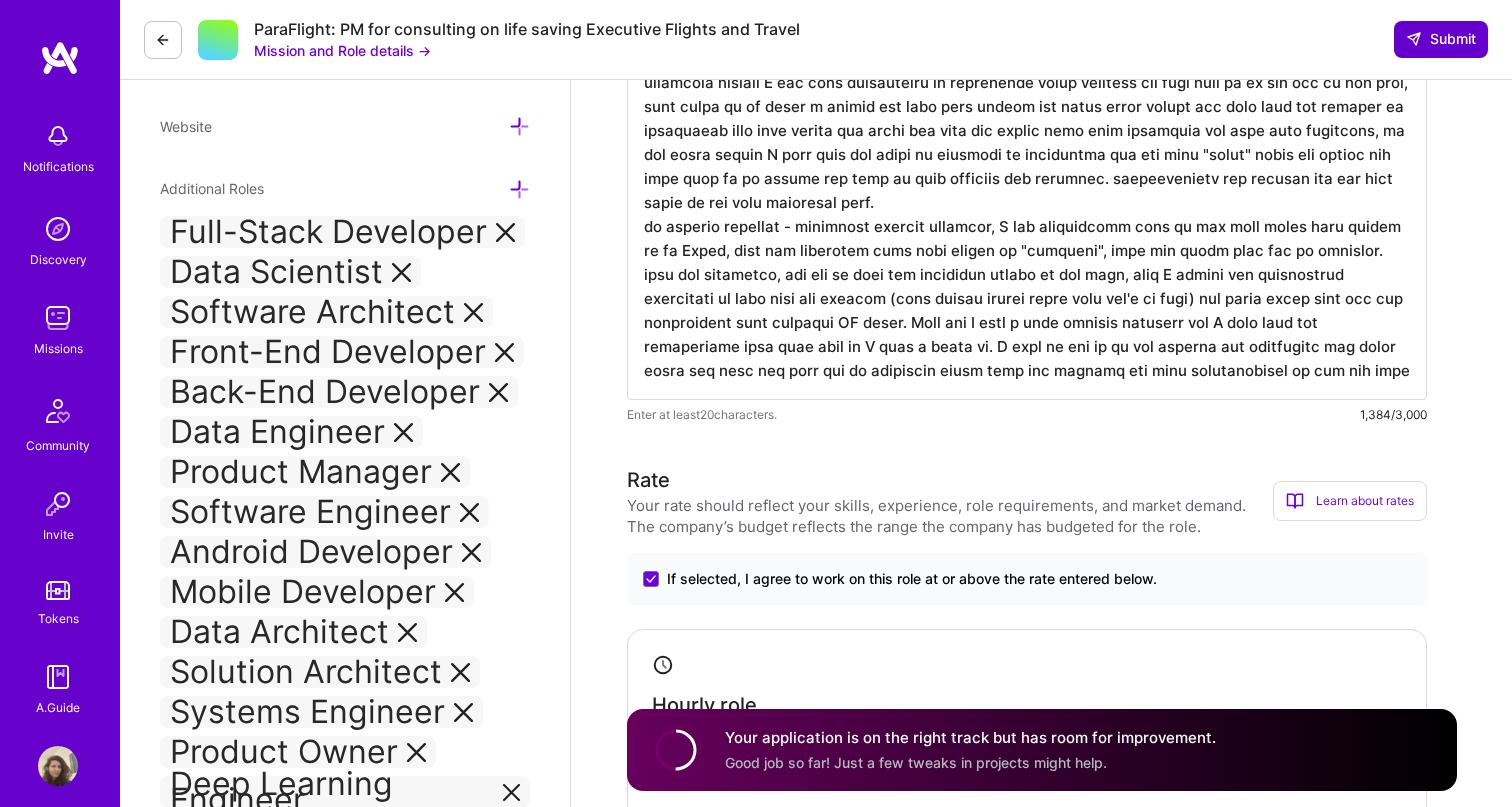 click on "Submit" at bounding box center [1441, 39] 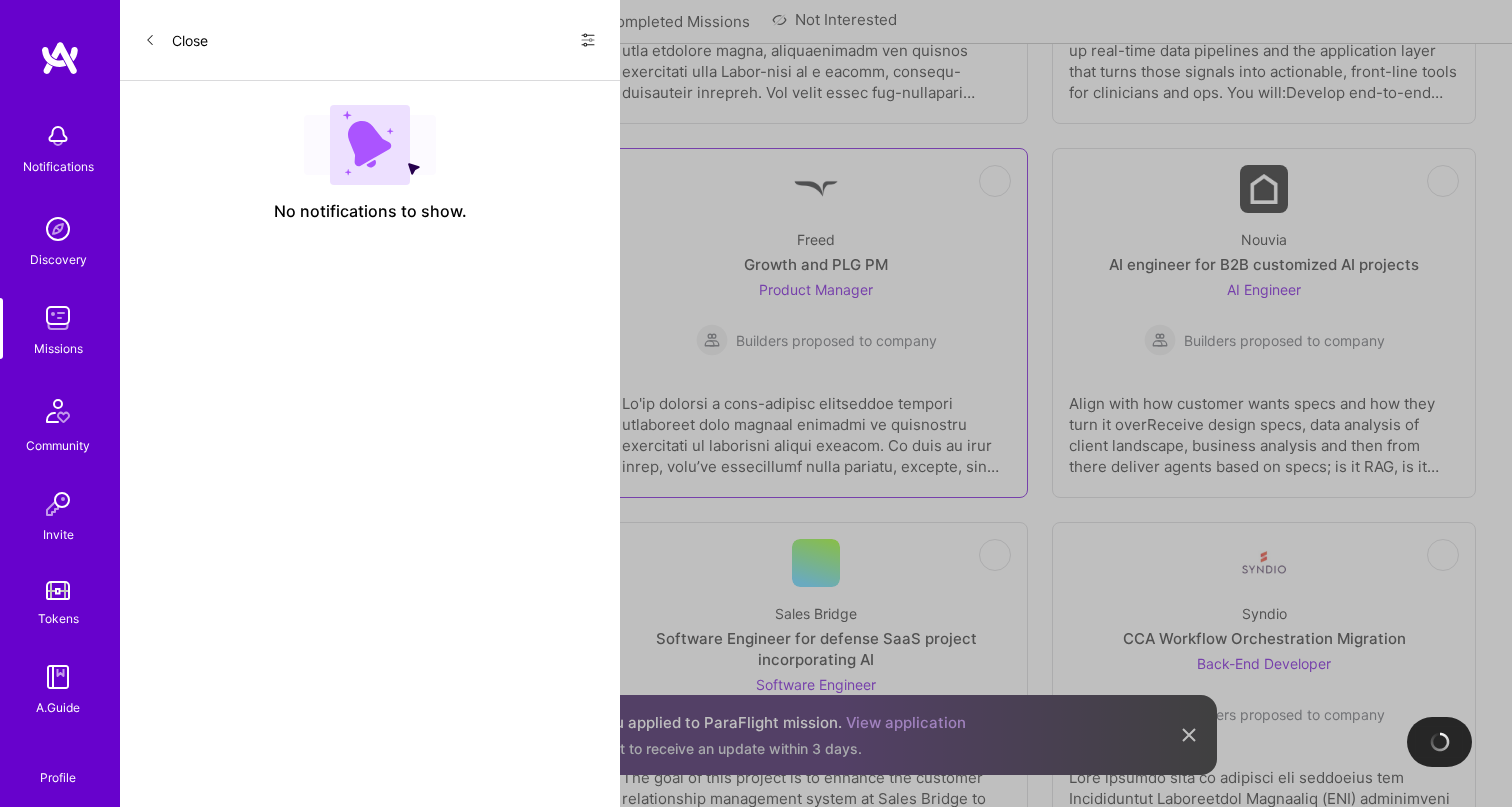 scroll, scrollTop: 612, scrollLeft: 0, axis: vertical 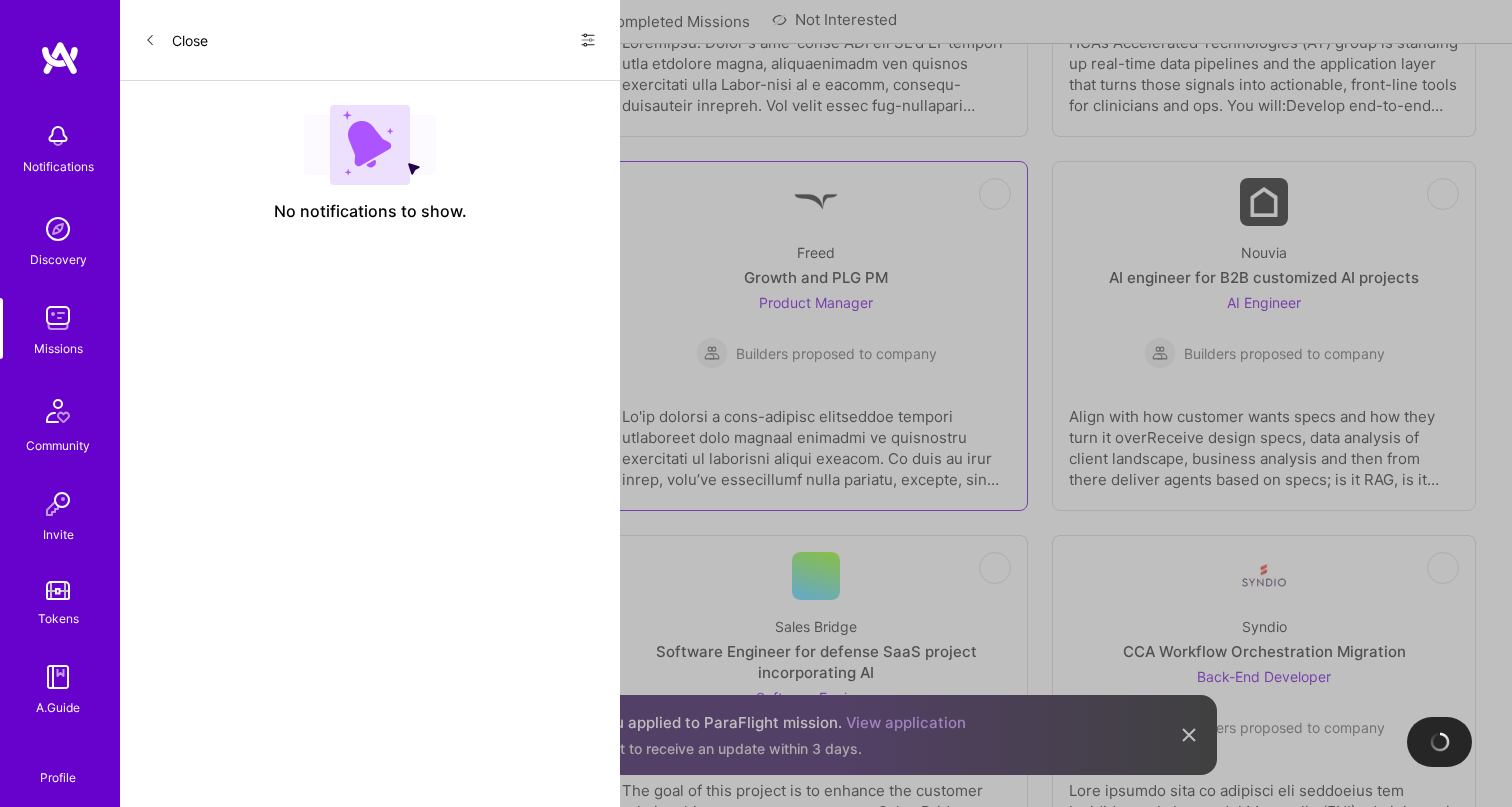 click on "Builders proposed to company" at bounding box center [836, 353] 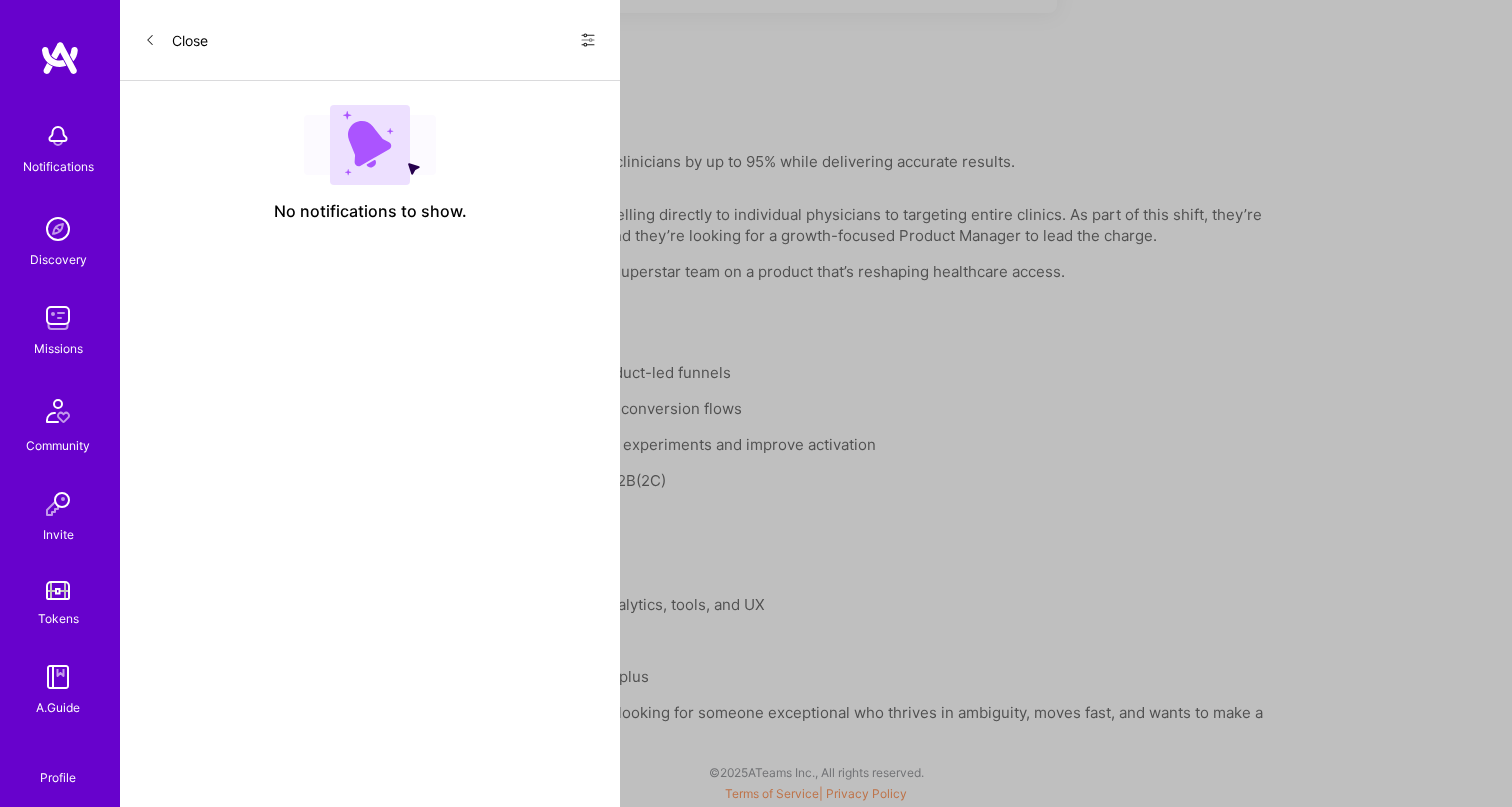 scroll, scrollTop: 1045, scrollLeft: 0, axis: vertical 